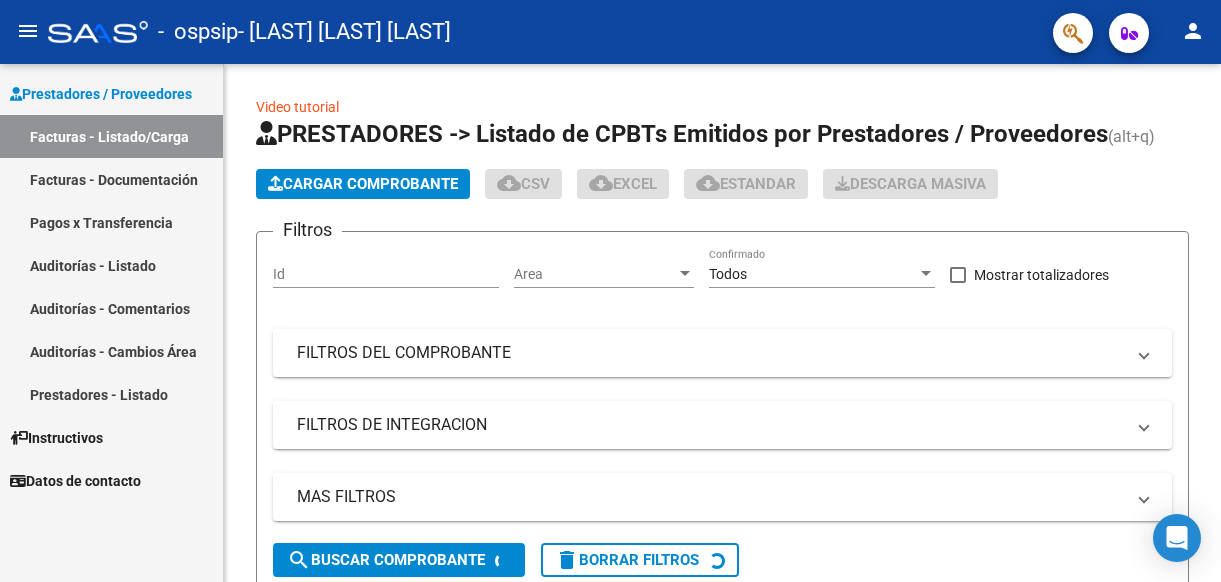 scroll, scrollTop: 0, scrollLeft: 0, axis: both 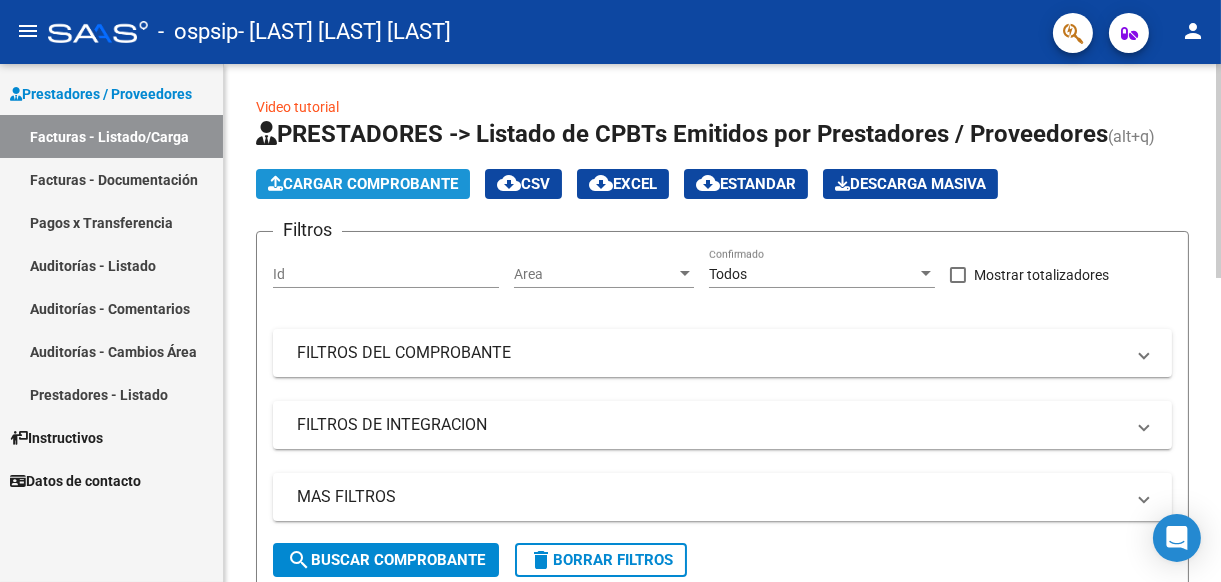 click on "Cargar Comprobante" 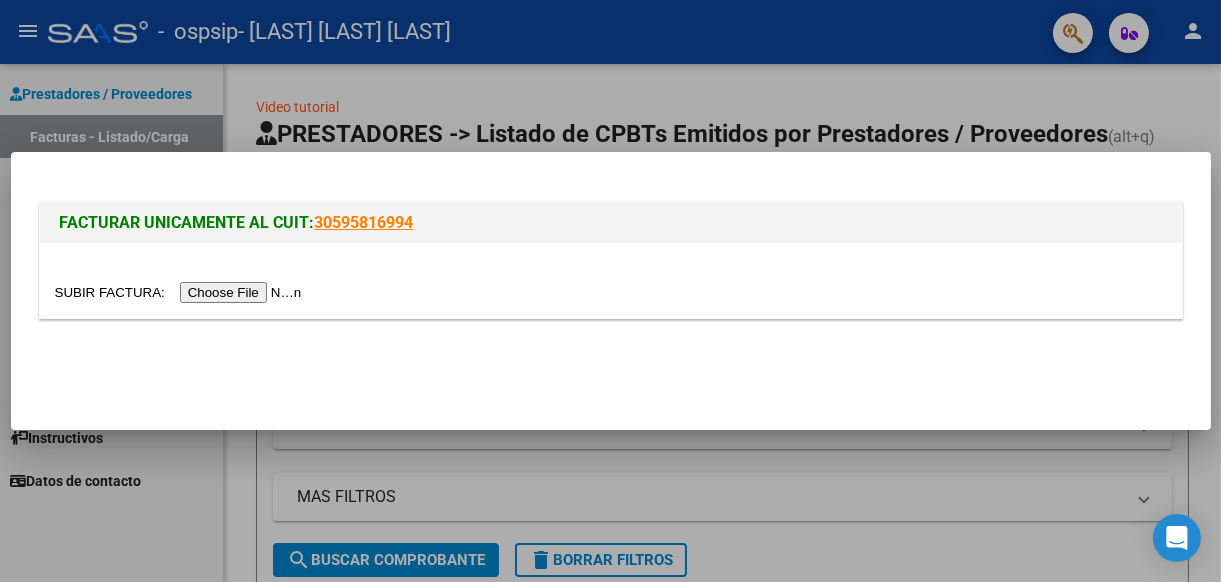 click at bounding box center (181, 292) 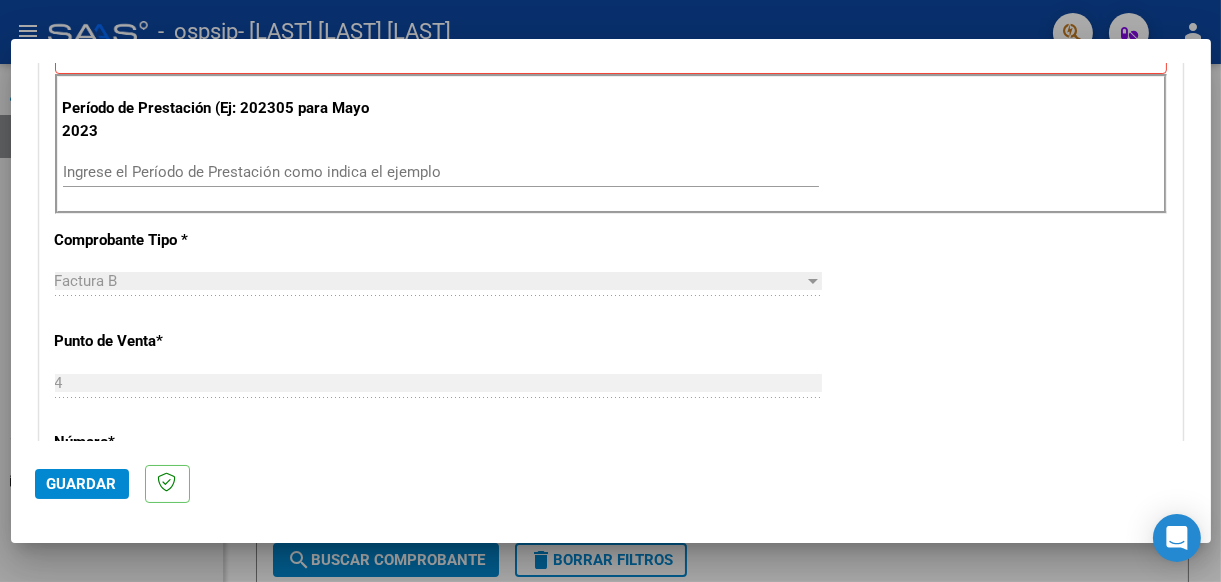 scroll, scrollTop: 600, scrollLeft: 0, axis: vertical 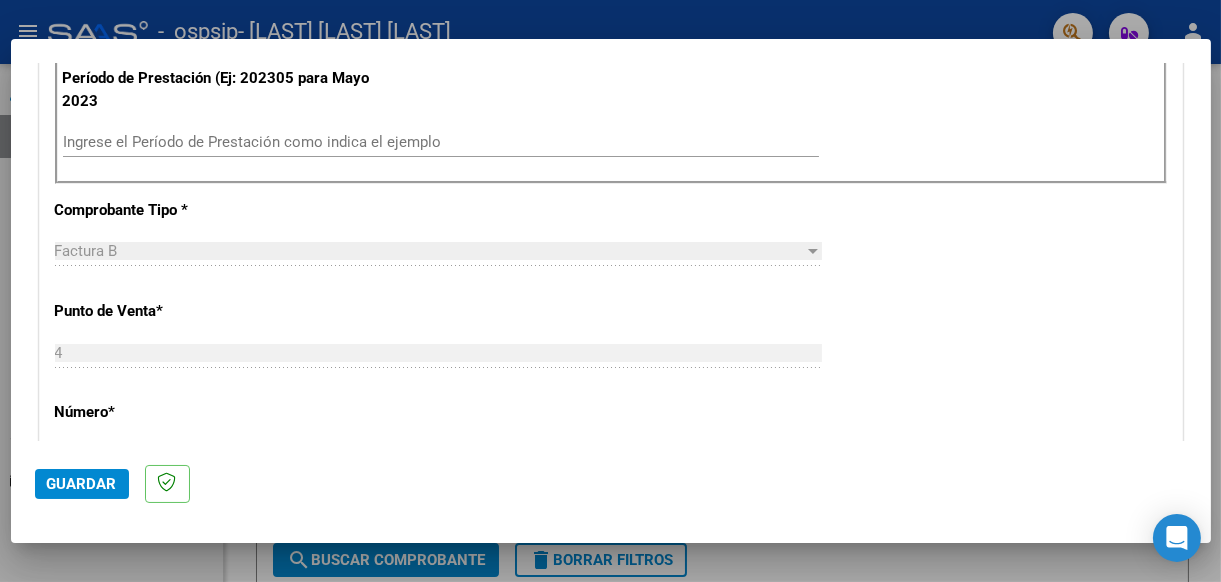 click on "Ingrese el Período de Prestación como indica el ejemplo" at bounding box center [441, 142] 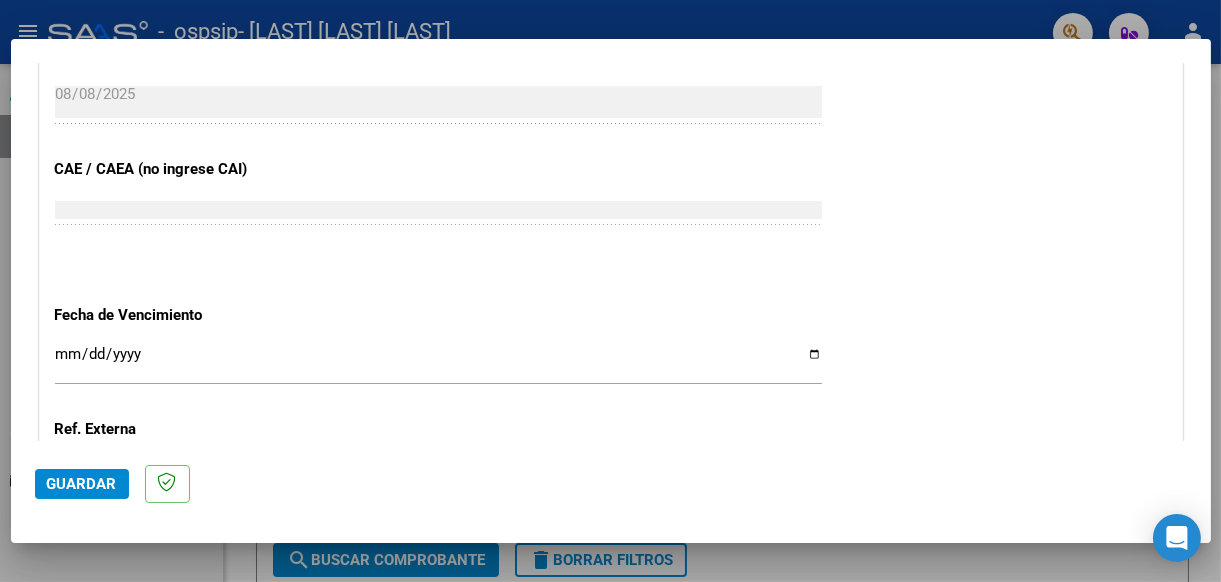 scroll, scrollTop: 1200, scrollLeft: 0, axis: vertical 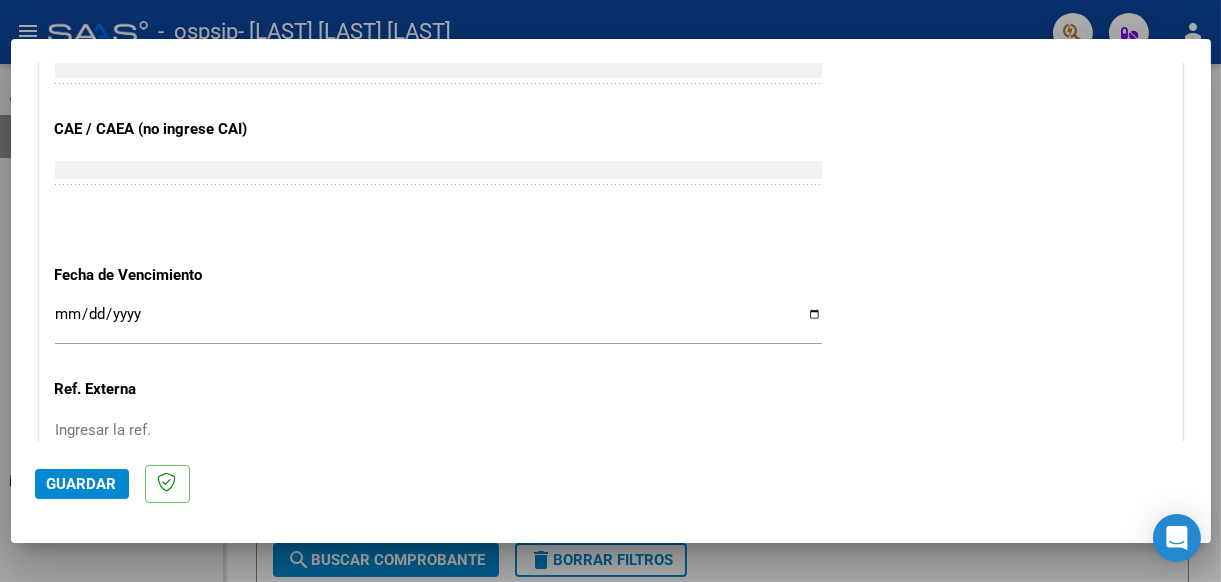 type on "202507" 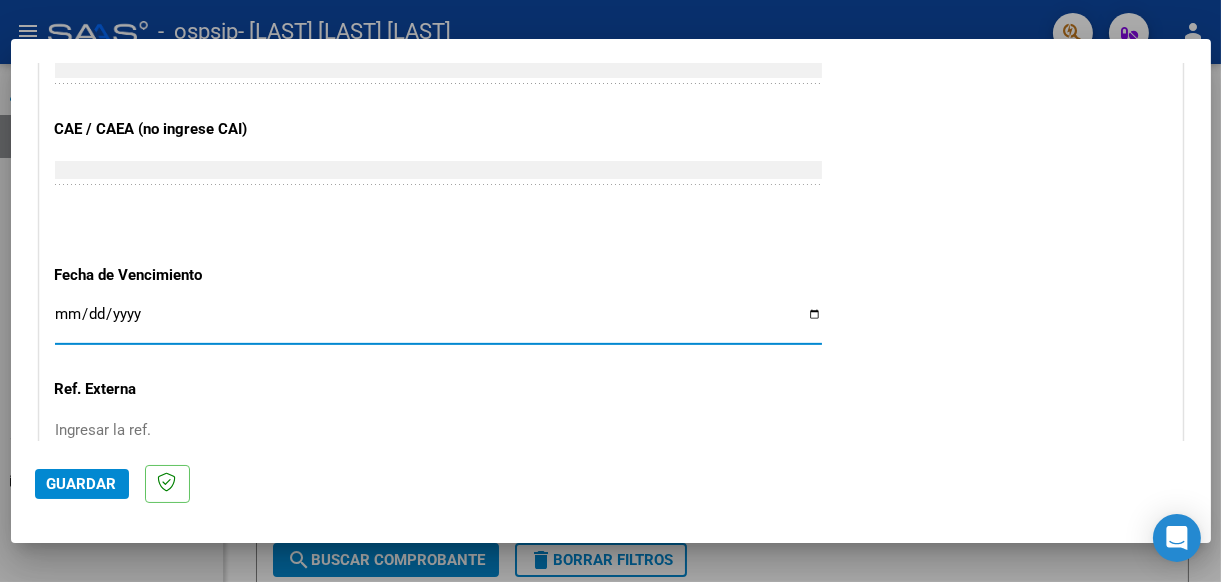 click on "Ingresar la fecha" at bounding box center [438, 322] 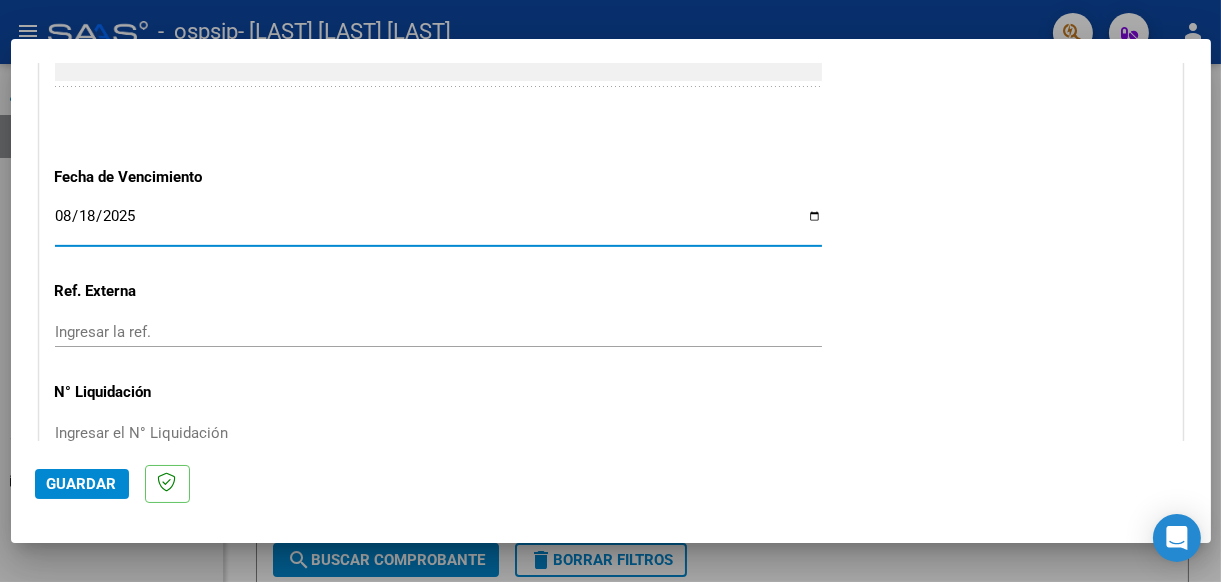 scroll, scrollTop: 1398, scrollLeft: 0, axis: vertical 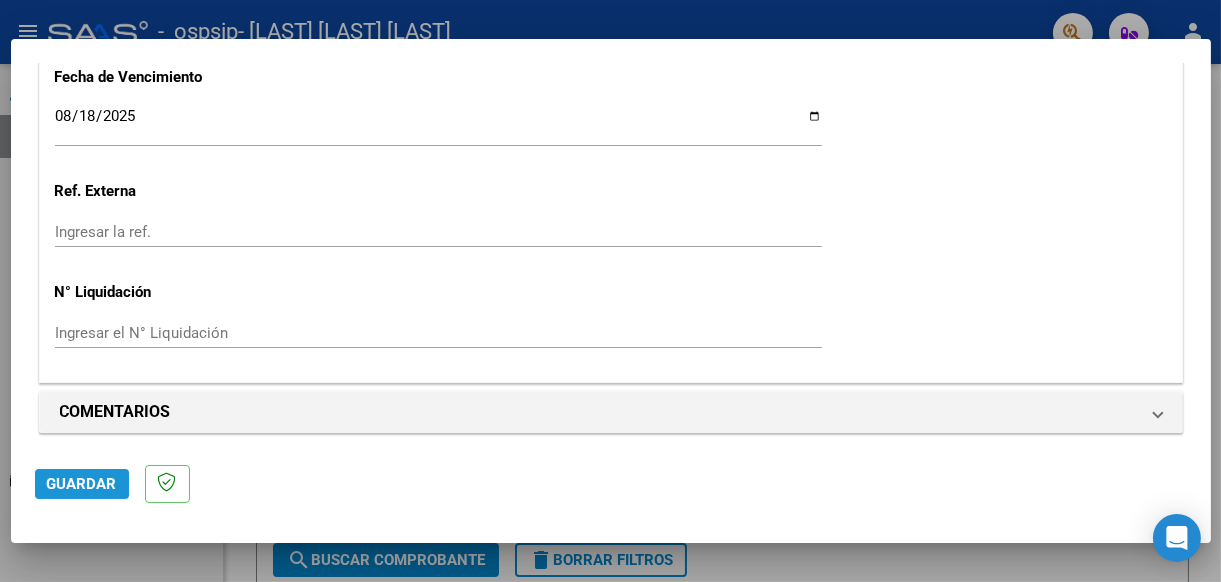 click on "Guardar" 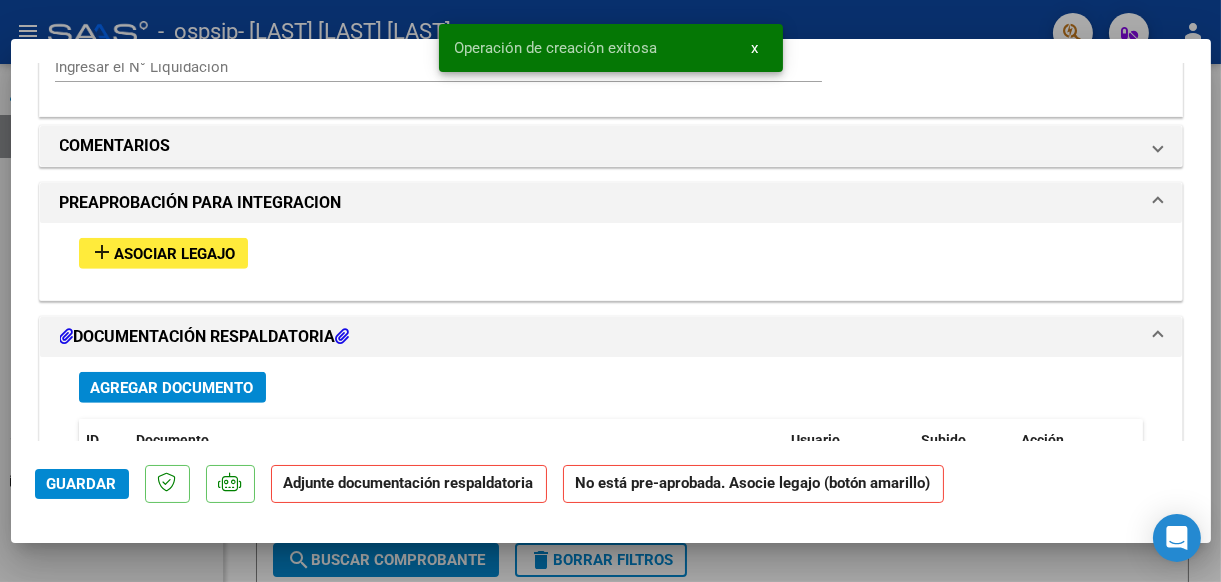 scroll, scrollTop: 1699, scrollLeft: 0, axis: vertical 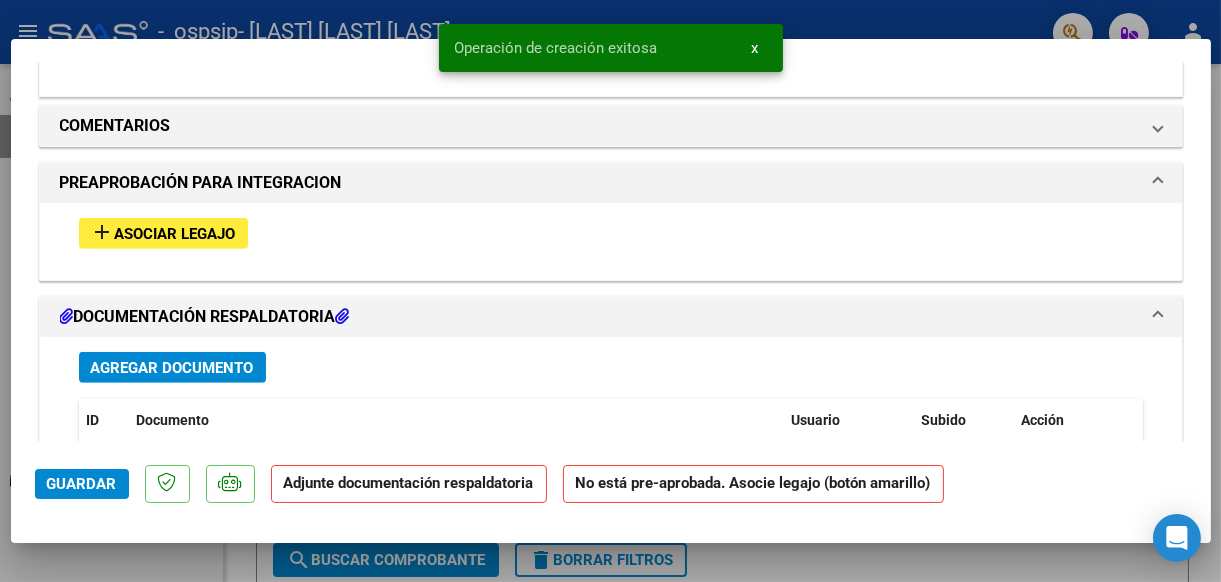 click on "Asociar Legajo" at bounding box center (175, 234) 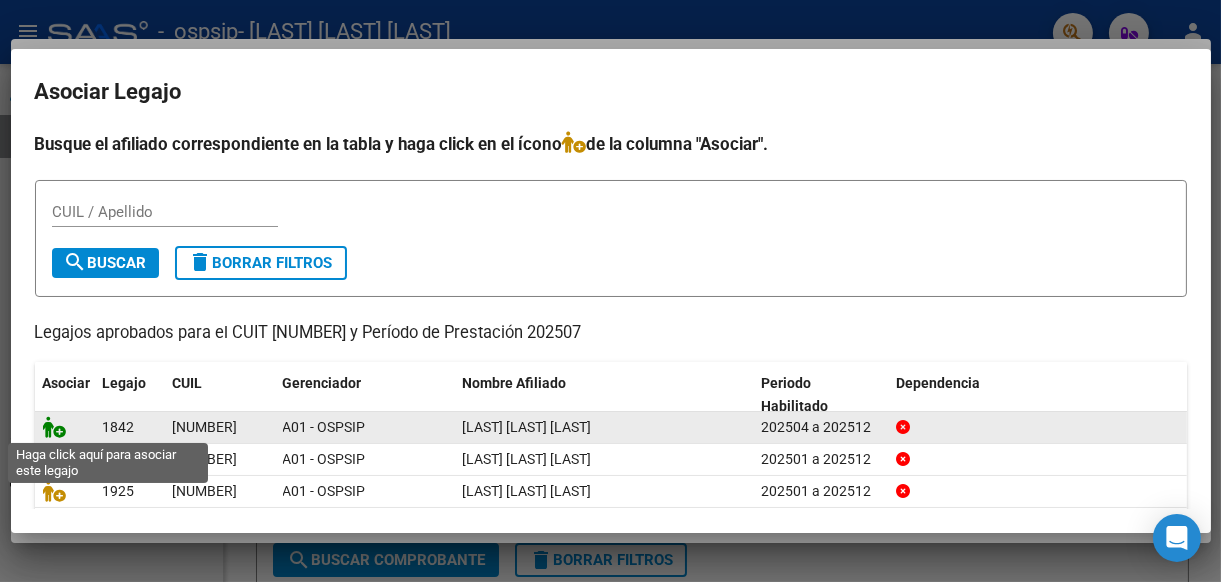 click 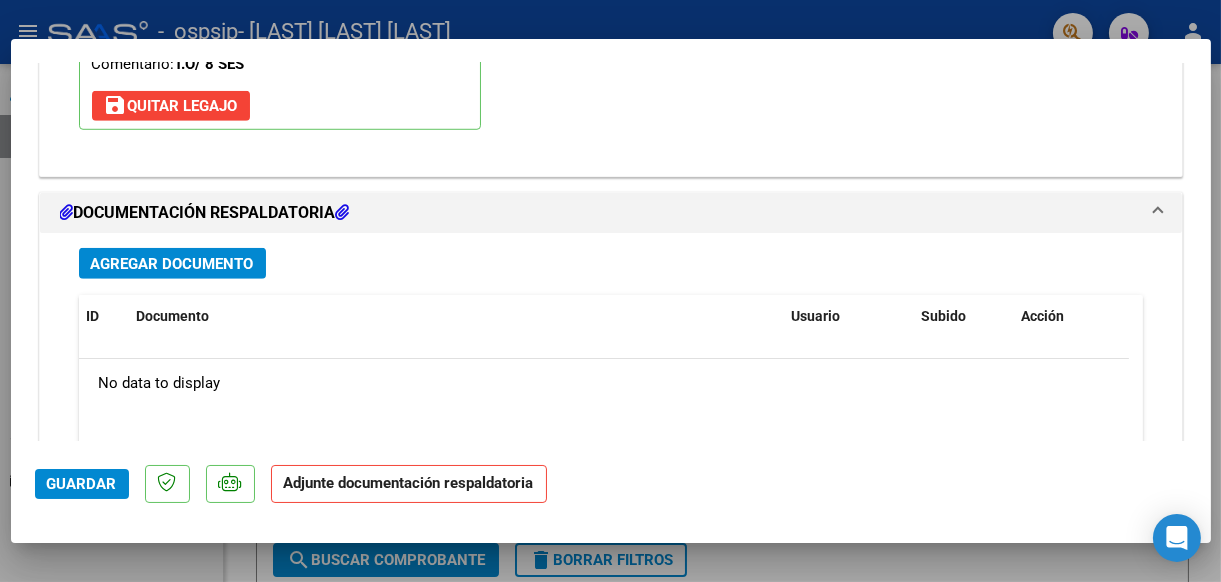 scroll, scrollTop: 2152, scrollLeft: 0, axis: vertical 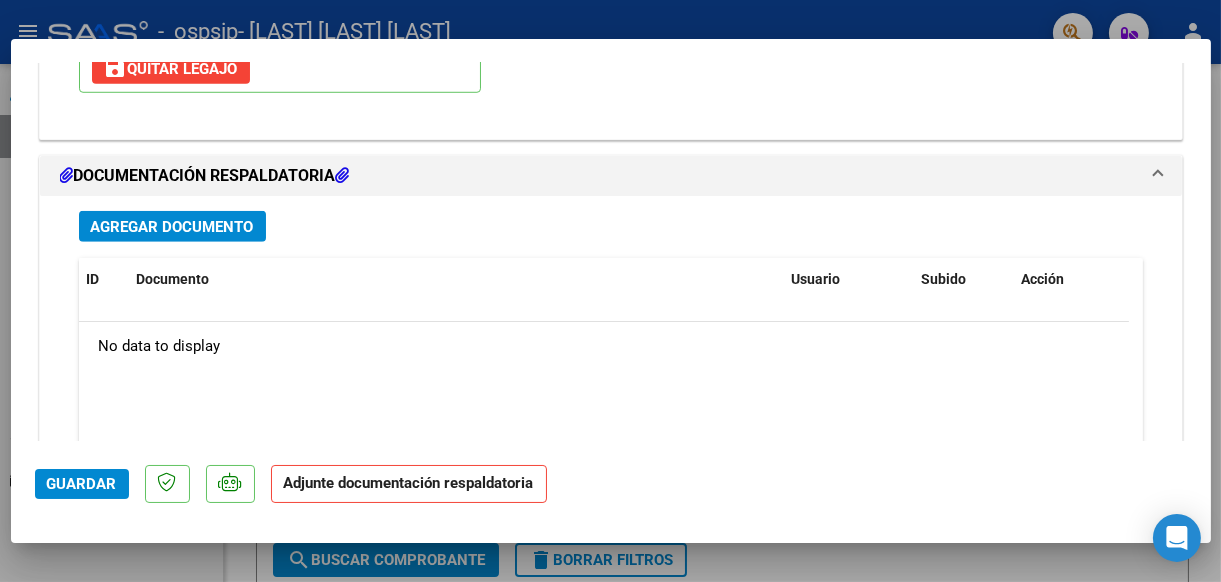 click on "Agregar Documento" at bounding box center [172, 227] 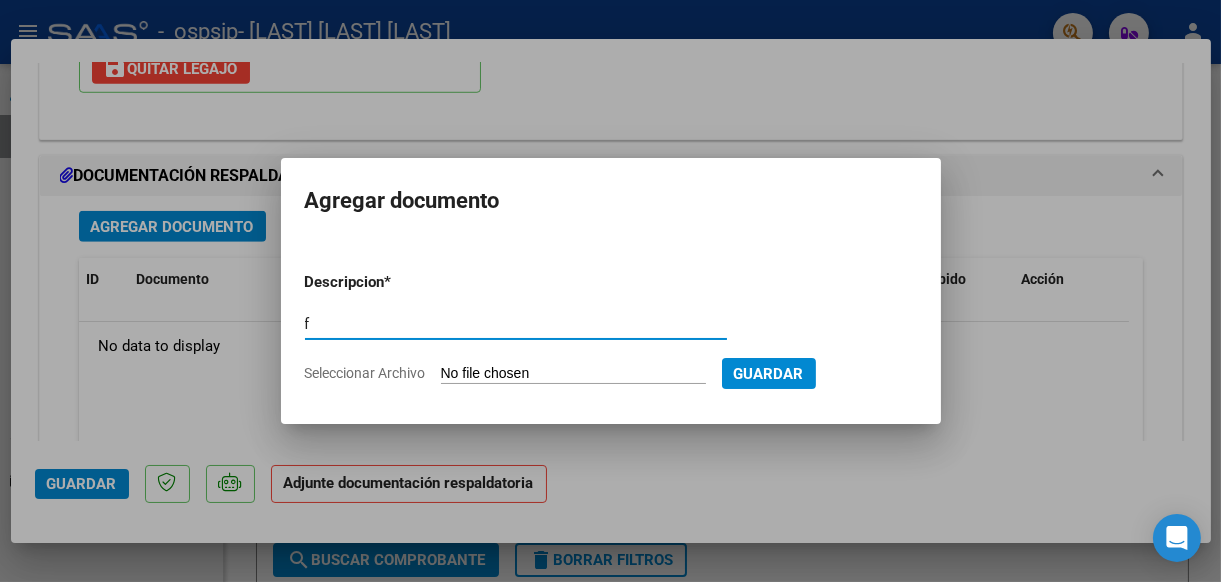 click on "f" at bounding box center [516, 324] 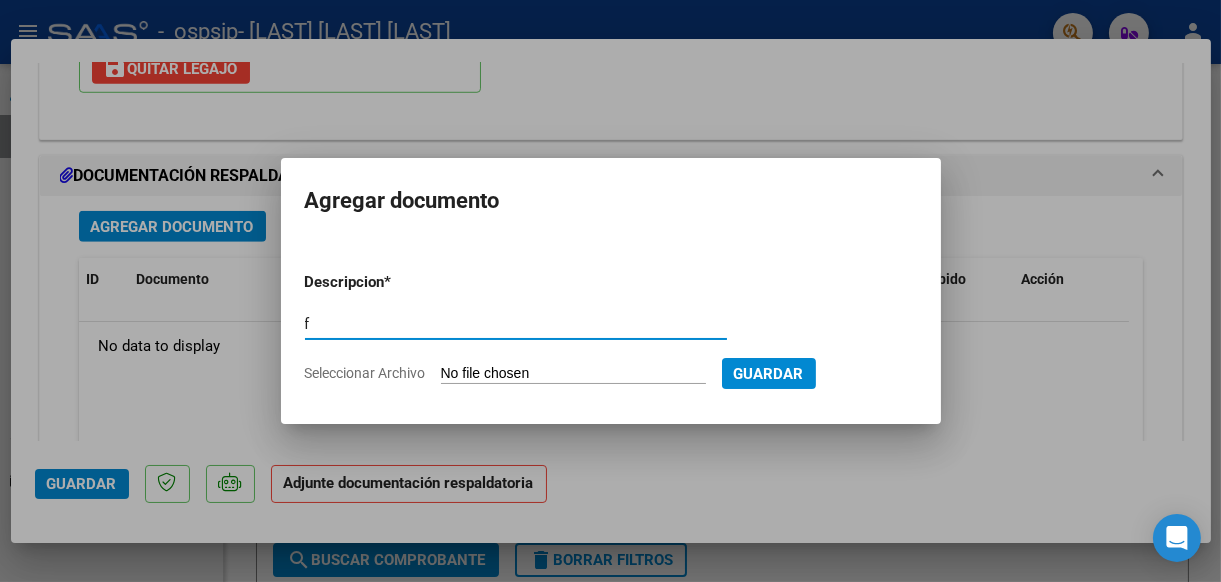 type on "factura" 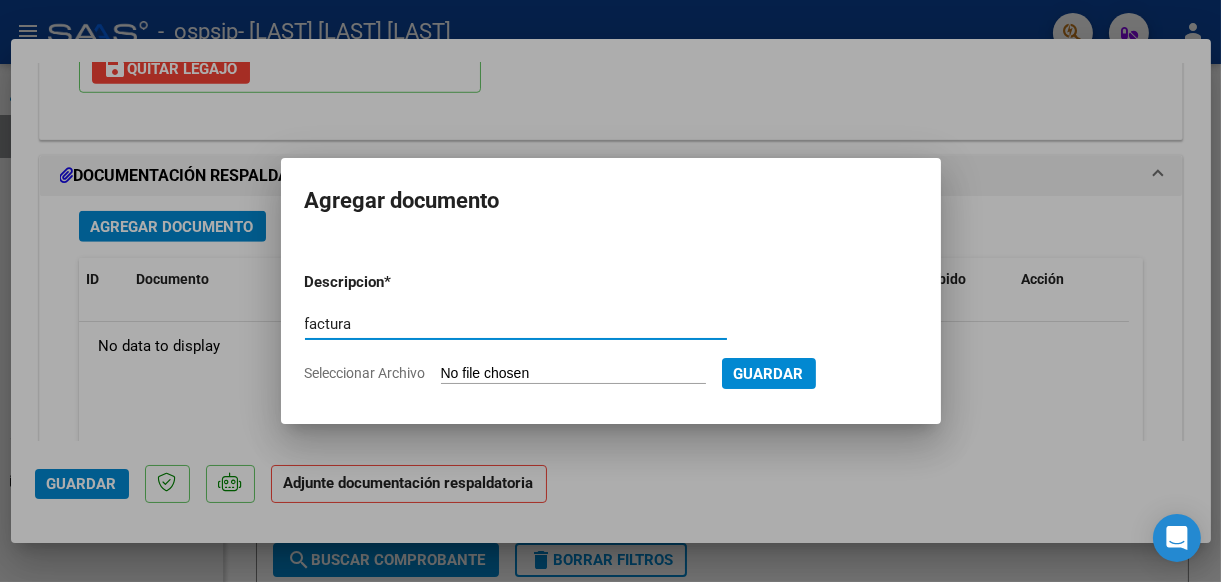 click on "Seleccionar Archivo" at bounding box center (573, 374) 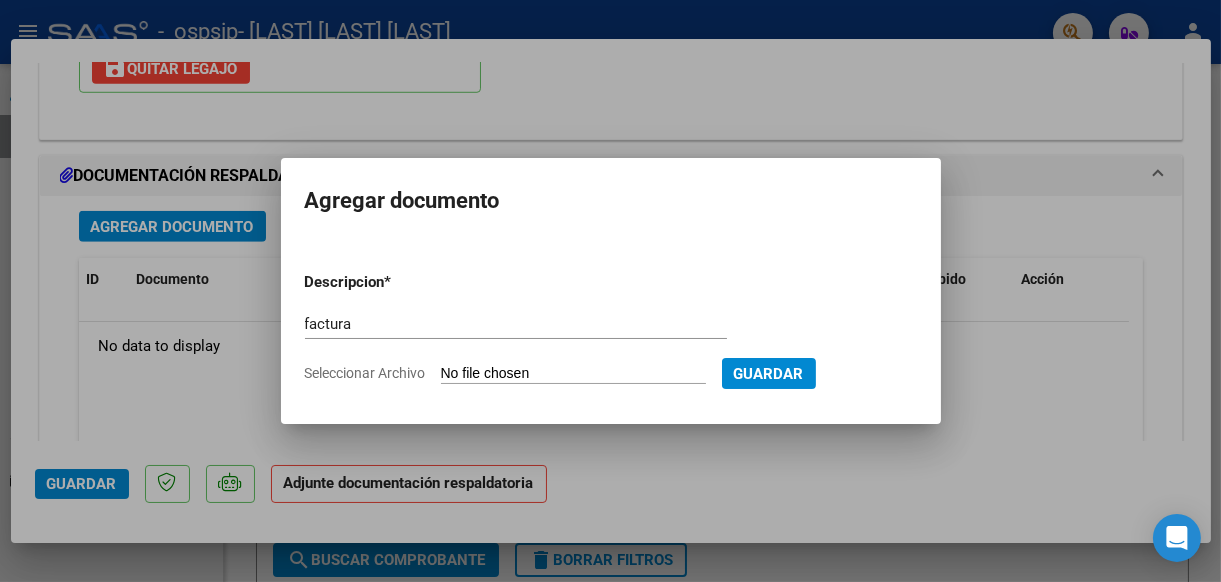 type on "C:\fakepath\iriarte.pdf" 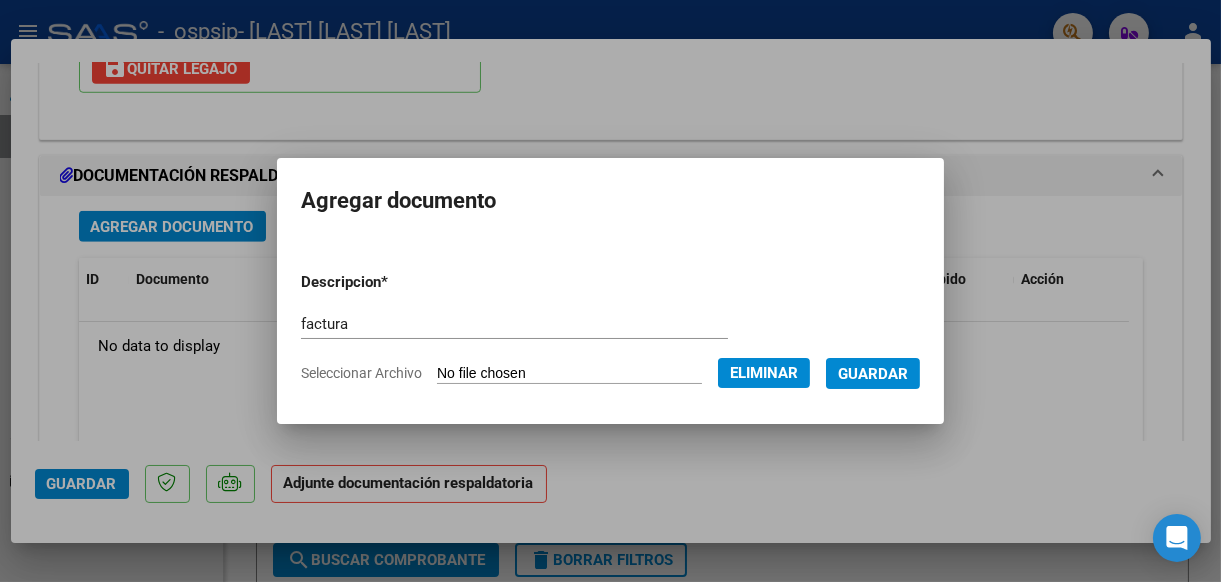 click on "Guardar" at bounding box center (873, 374) 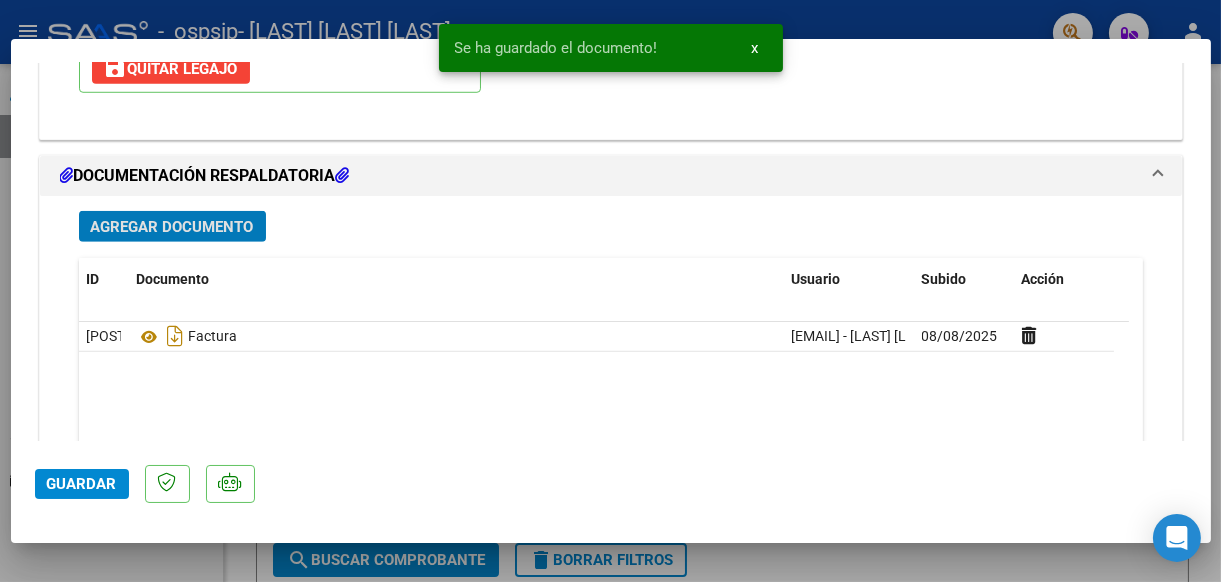 click on "Agregar Documento" at bounding box center (172, 227) 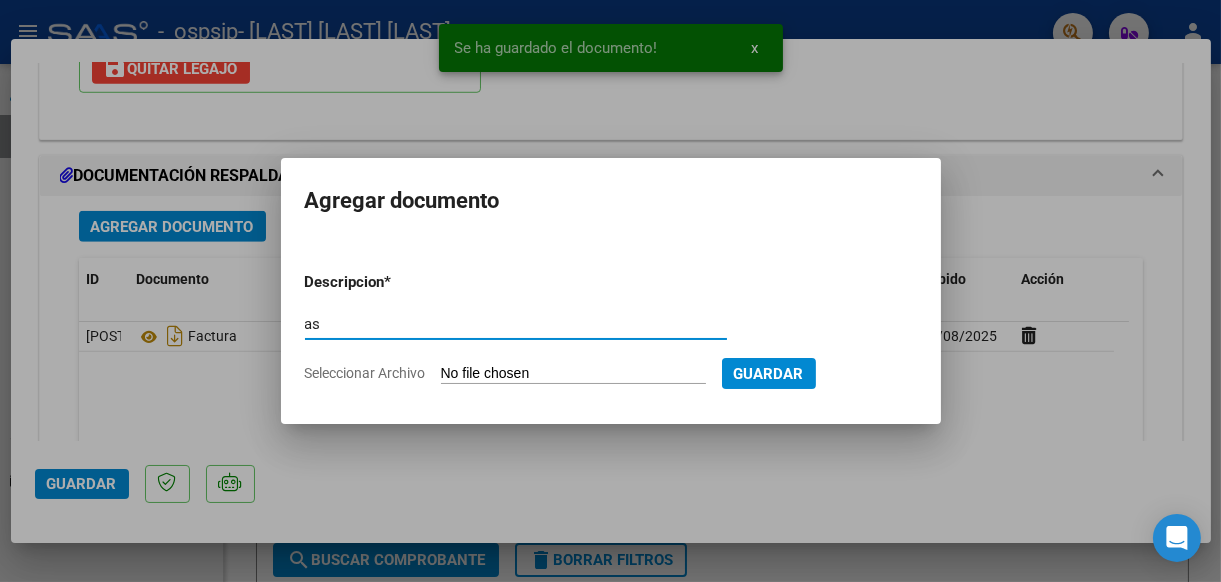 type on "asistencia" 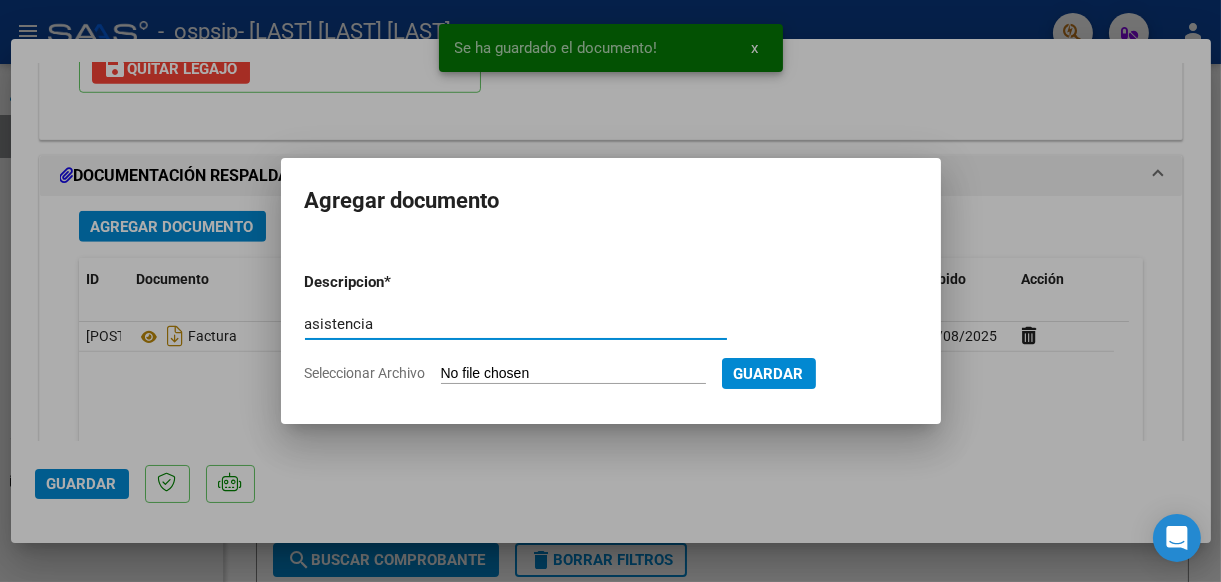 click on "Seleccionar Archivo" at bounding box center [573, 374] 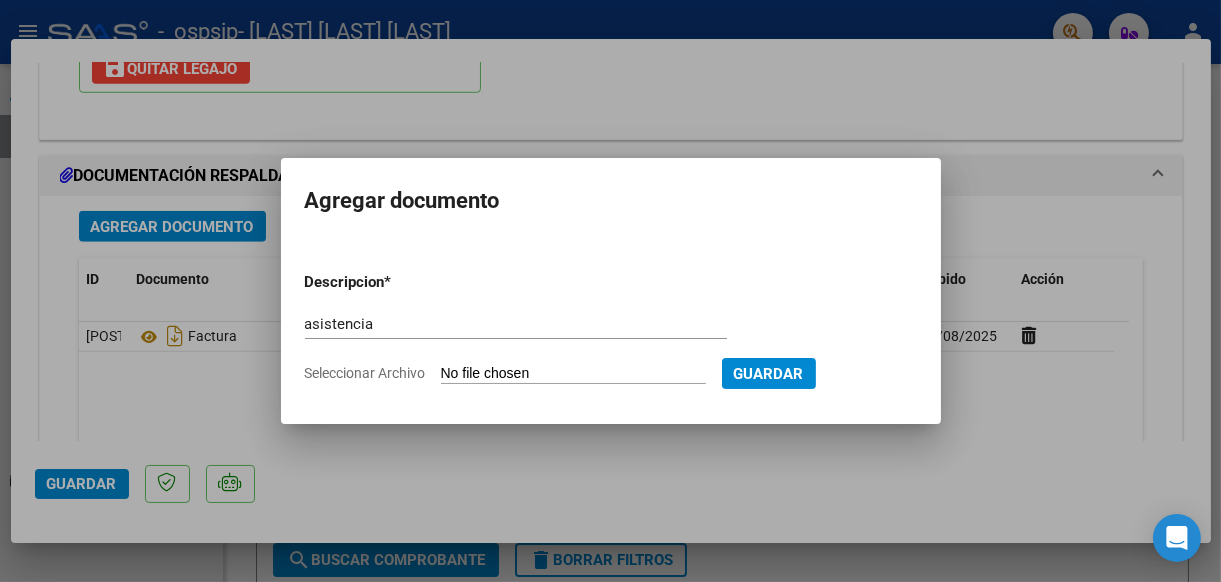type on "C:\fakepath\iriarte.pdf" 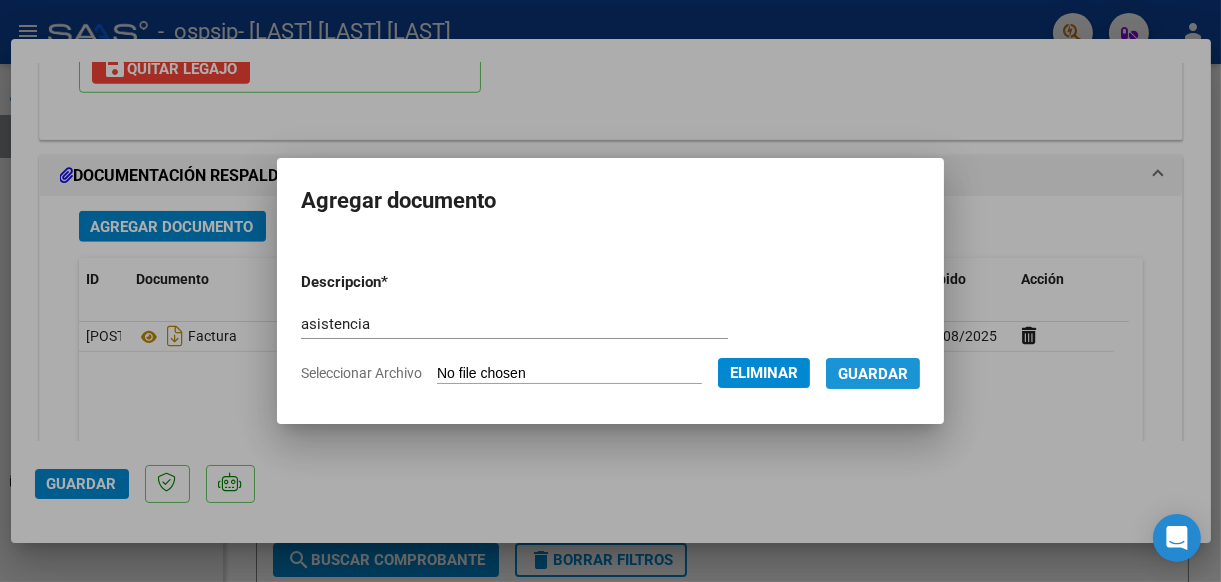 click on "Guardar" at bounding box center [873, 374] 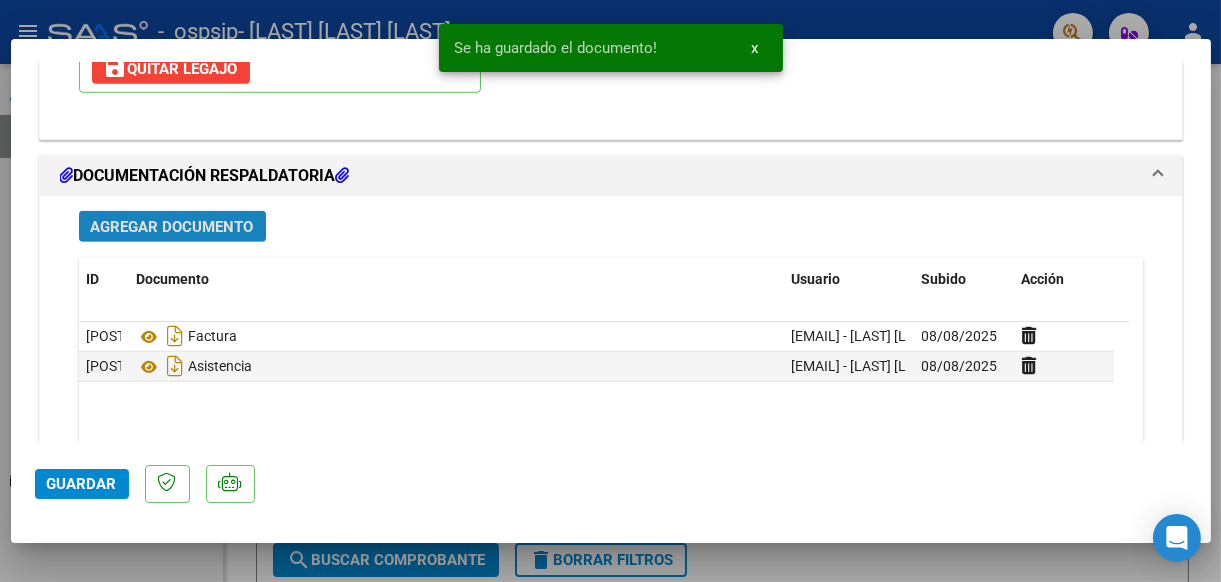 click on "Agregar Documento" at bounding box center (172, 227) 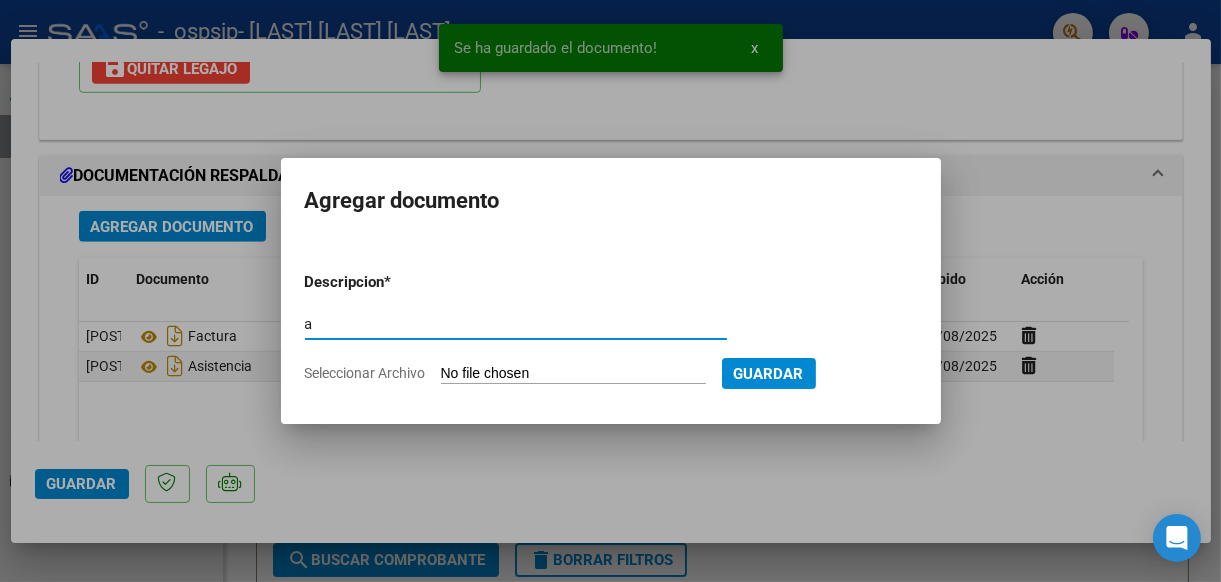 type on "autorizacion" 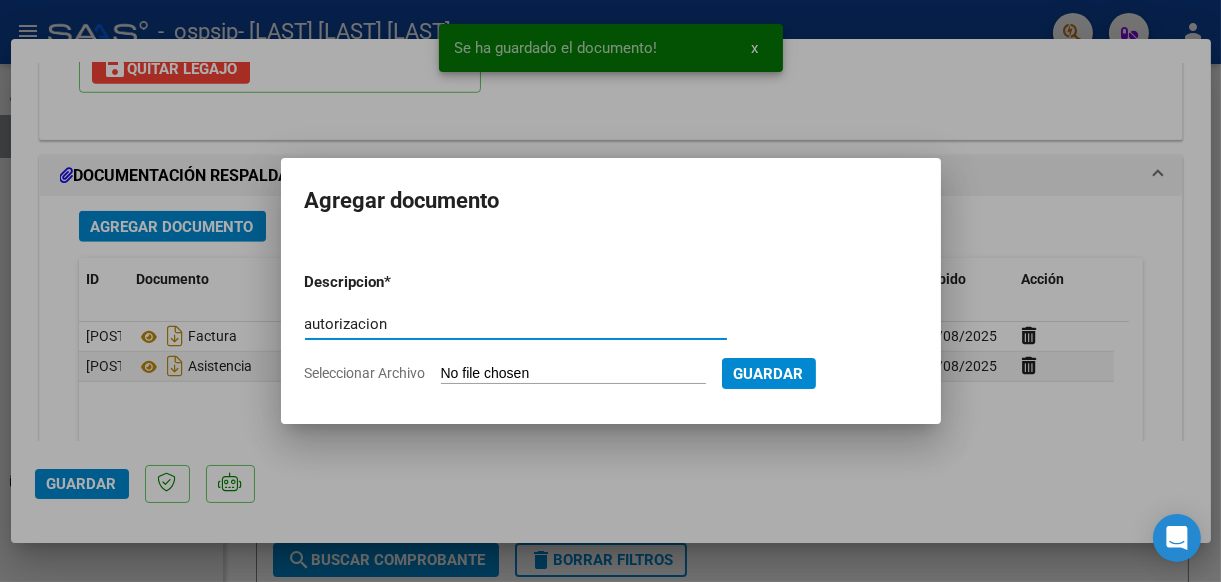 click on "Seleccionar Archivo" at bounding box center (573, 374) 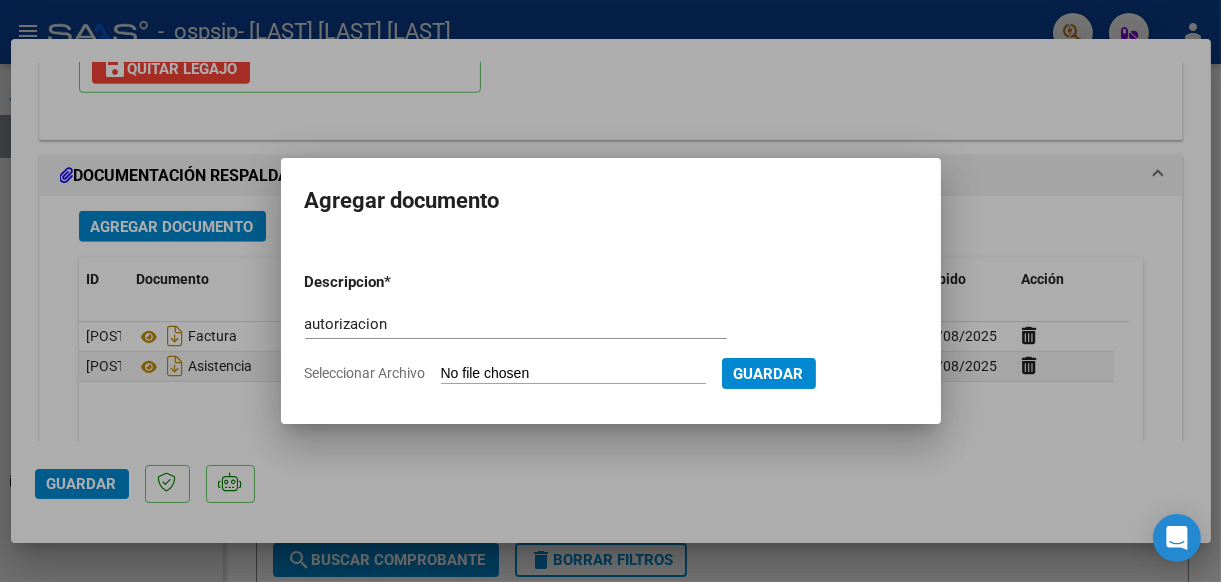 type on "C:\fakepath\IRIARTE BELLA T.O AUTORIZACION 2025 SEGUN RESOLUCION 360 22_firmado.pdf" 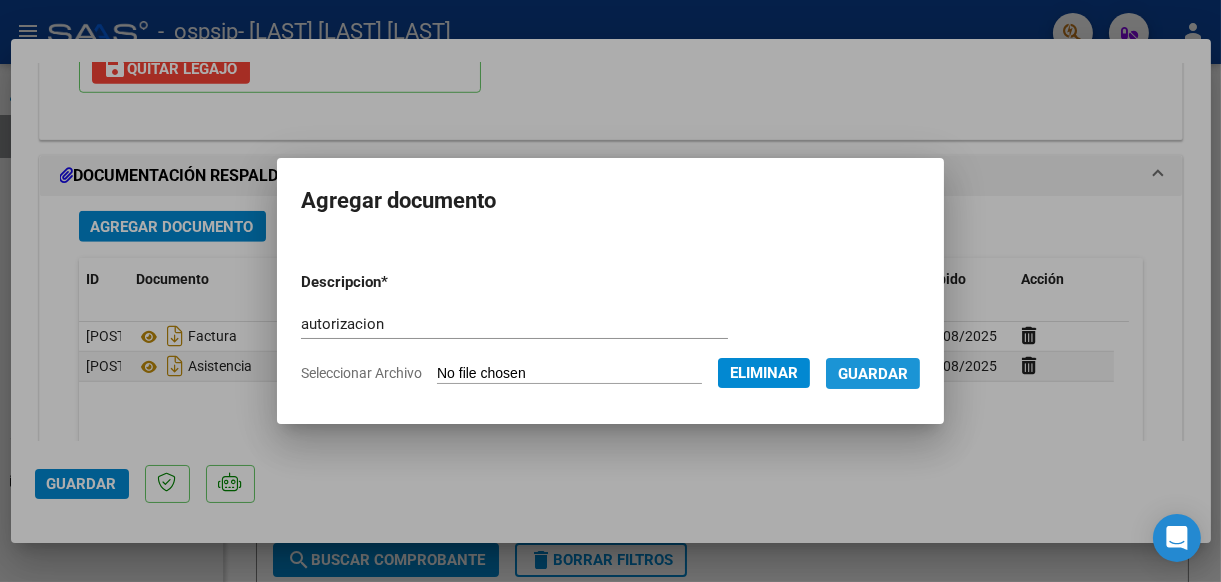click on "Guardar" at bounding box center (873, 374) 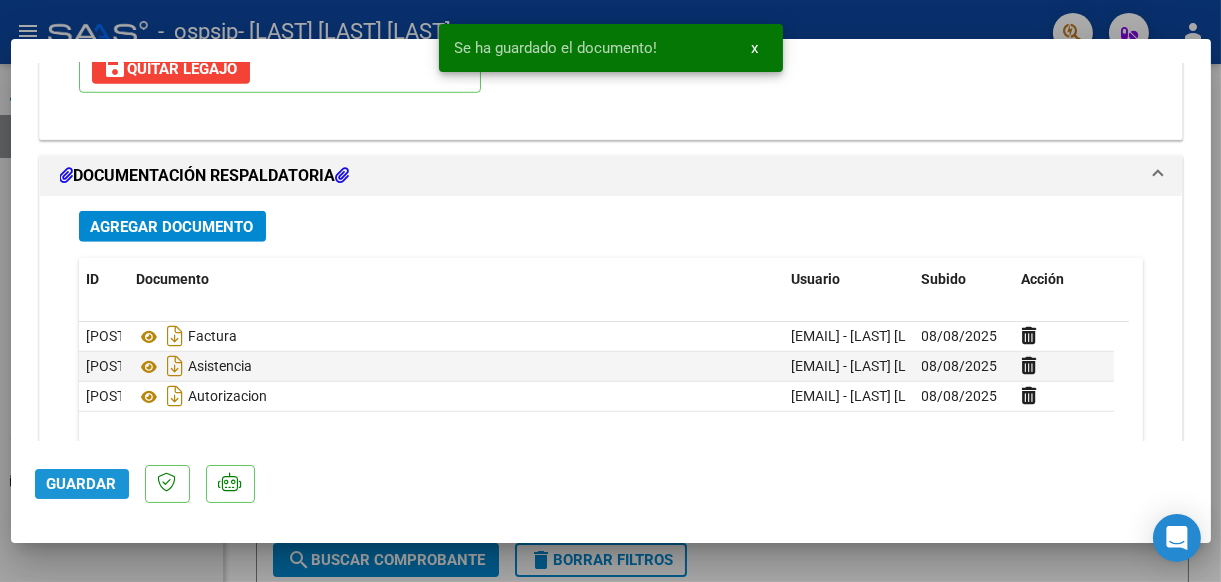 click on "Guardar" 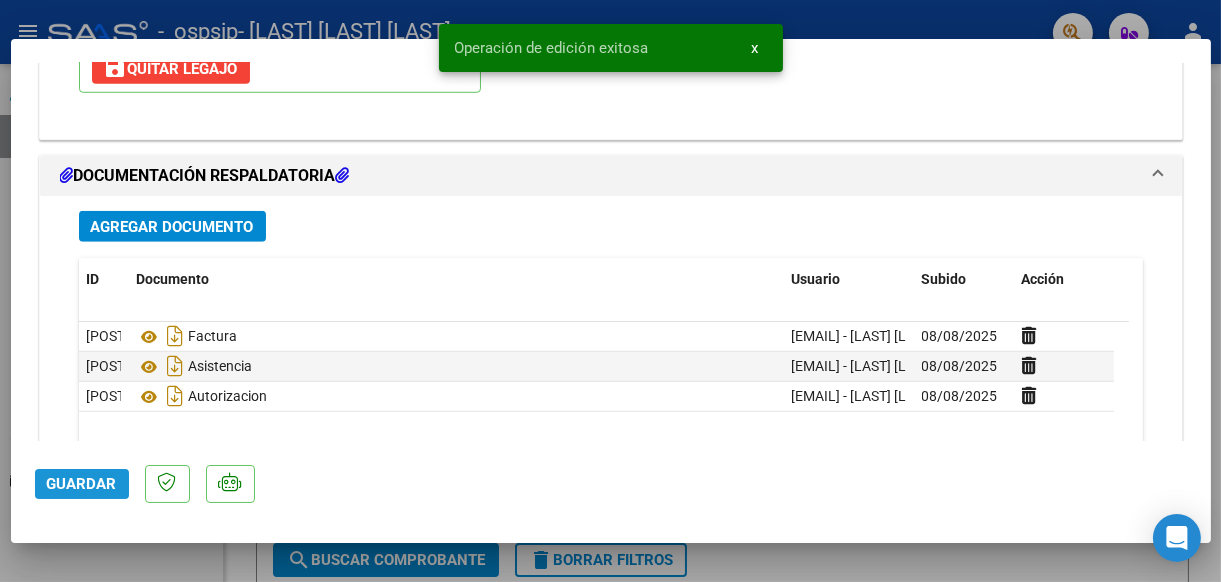 click on "Guardar" 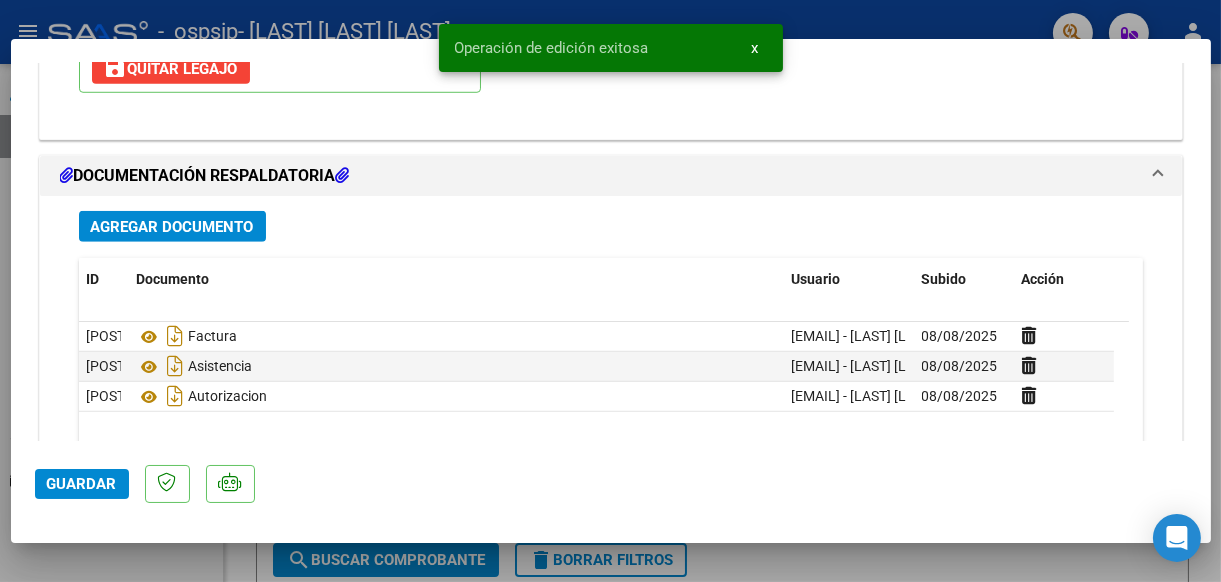 click at bounding box center [610, 291] 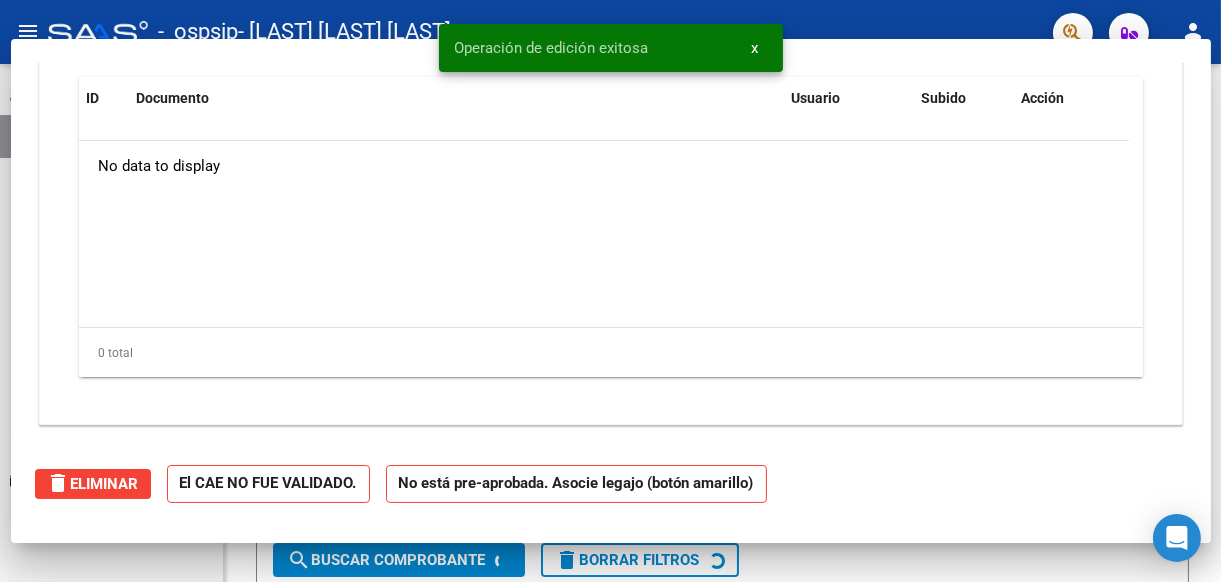 scroll, scrollTop: 0, scrollLeft: 0, axis: both 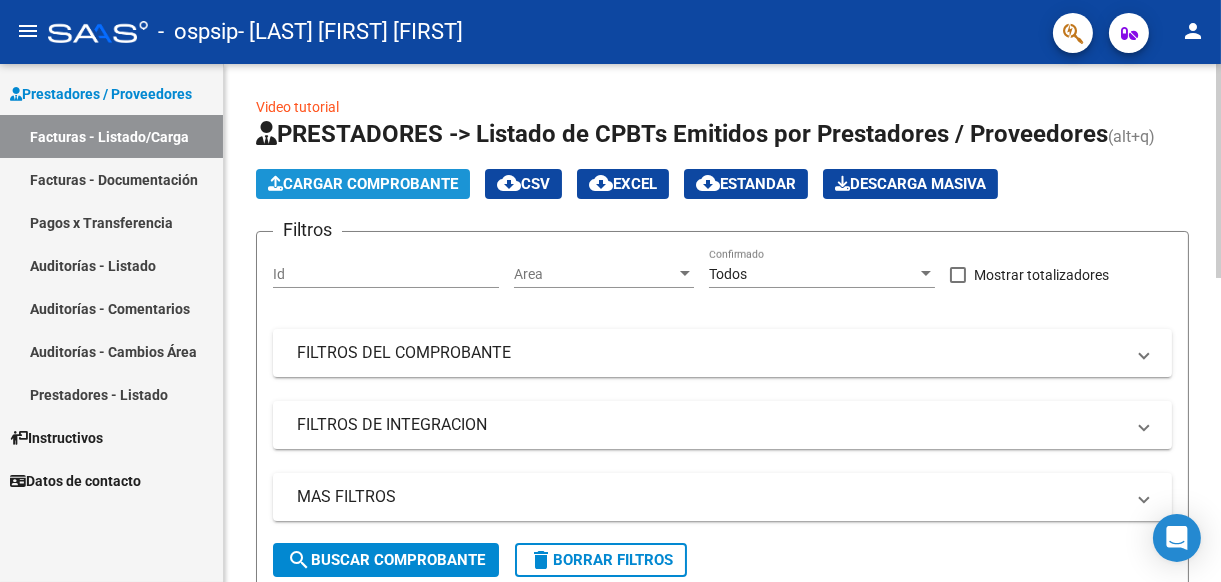 click on "Cargar Comprobante" 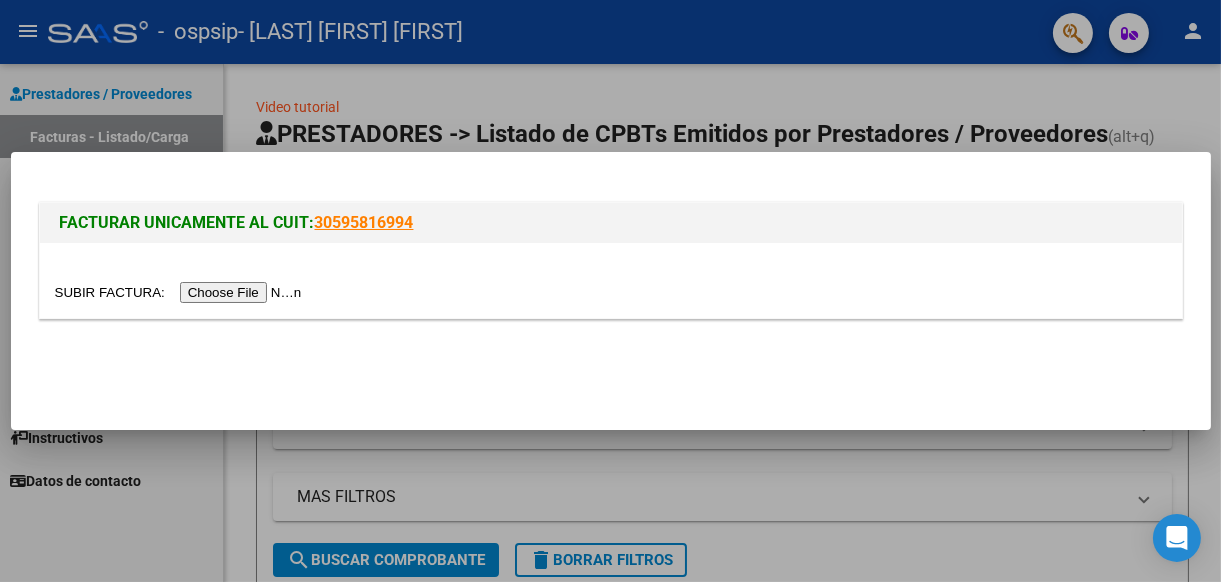 click at bounding box center [181, 292] 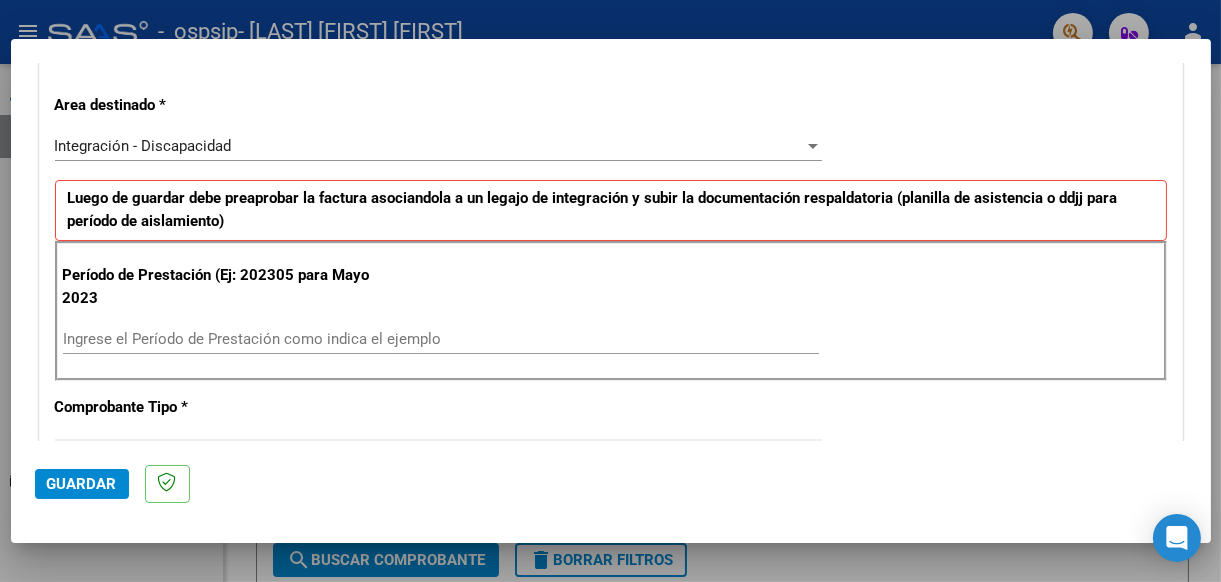scroll, scrollTop: 499, scrollLeft: 0, axis: vertical 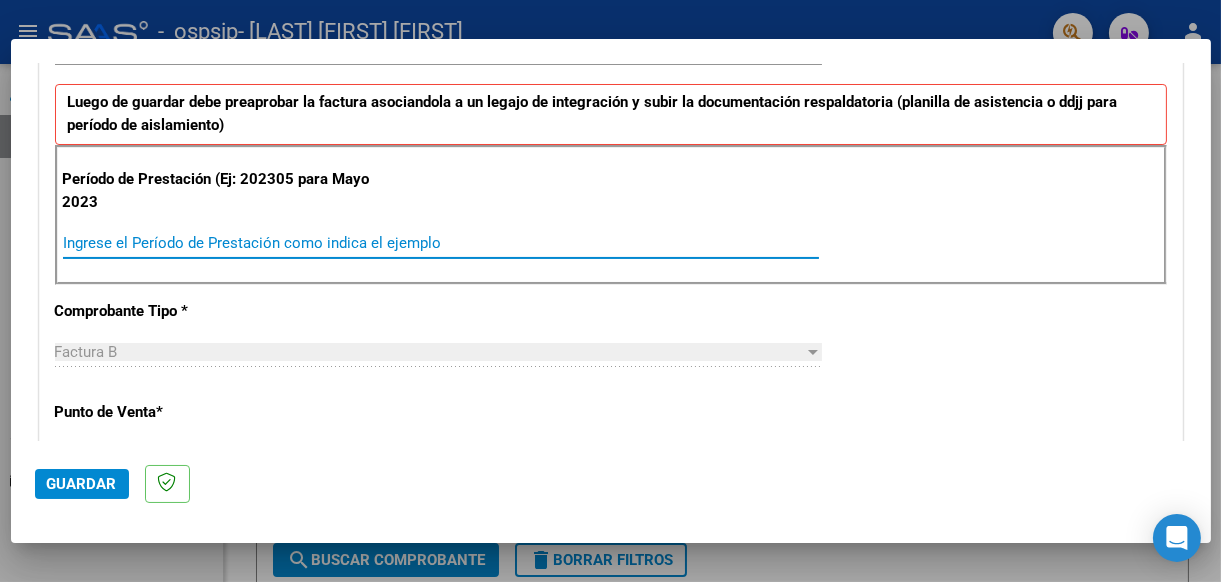click on "Ingrese el Período de Prestación como indica el ejemplo" at bounding box center [441, 243] 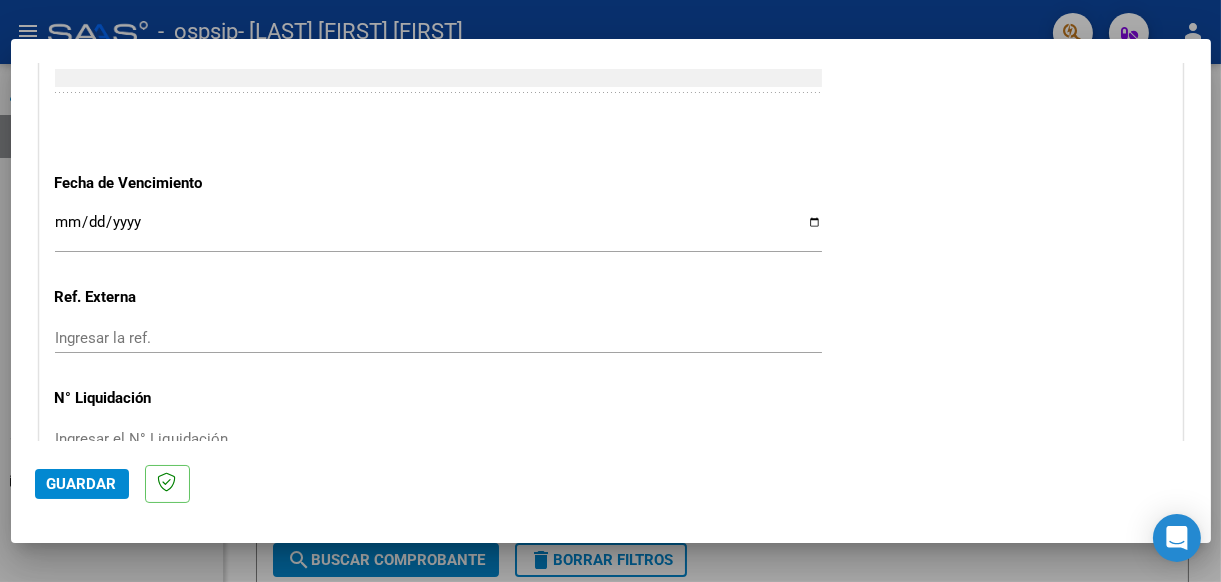 scroll, scrollTop: 1299, scrollLeft: 0, axis: vertical 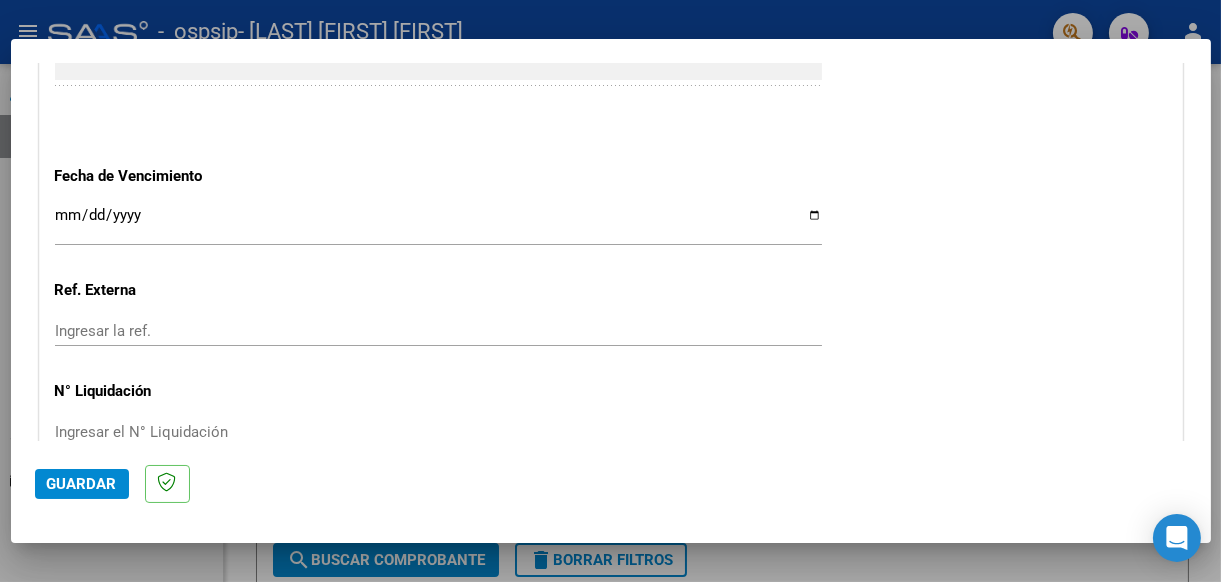 type on "202507" 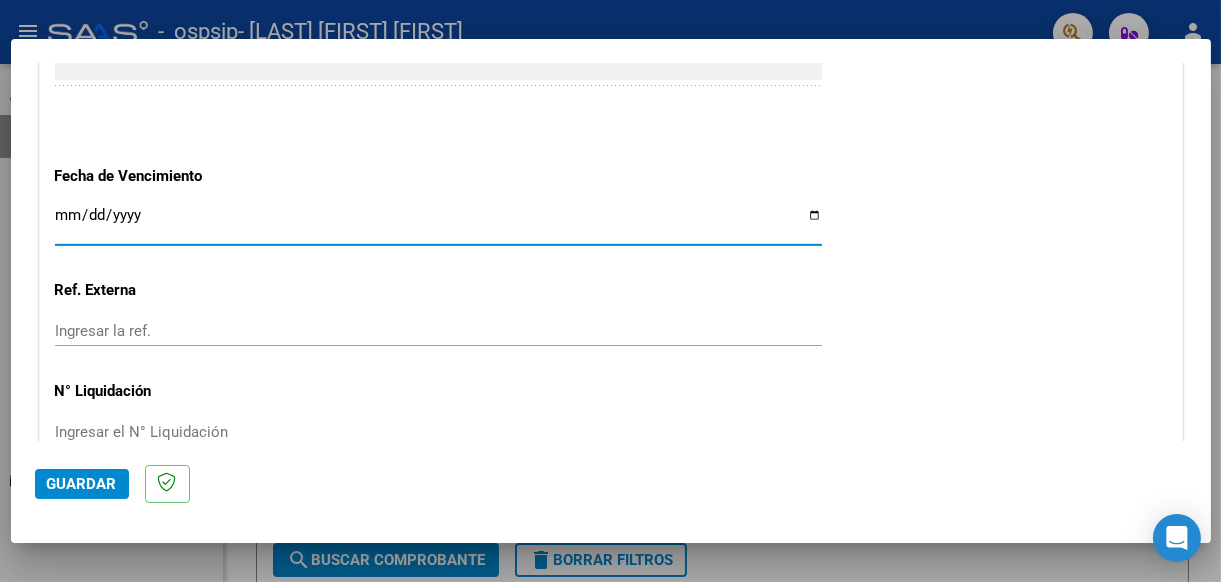 click on "Ingresar la fecha" at bounding box center [438, 223] 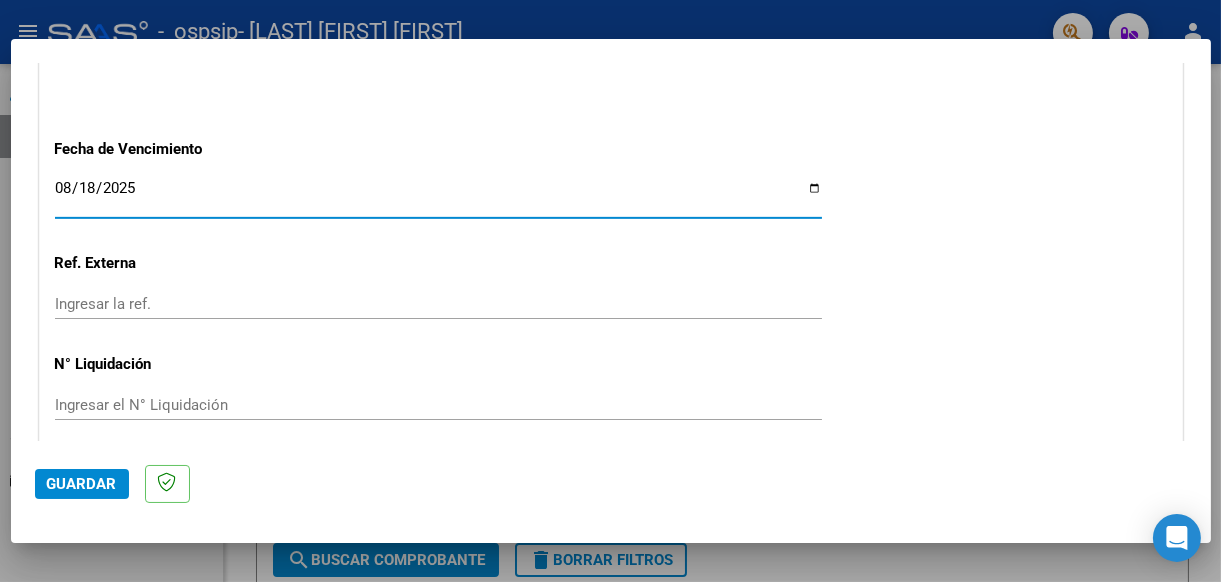 scroll, scrollTop: 1398, scrollLeft: 0, axis: vertical 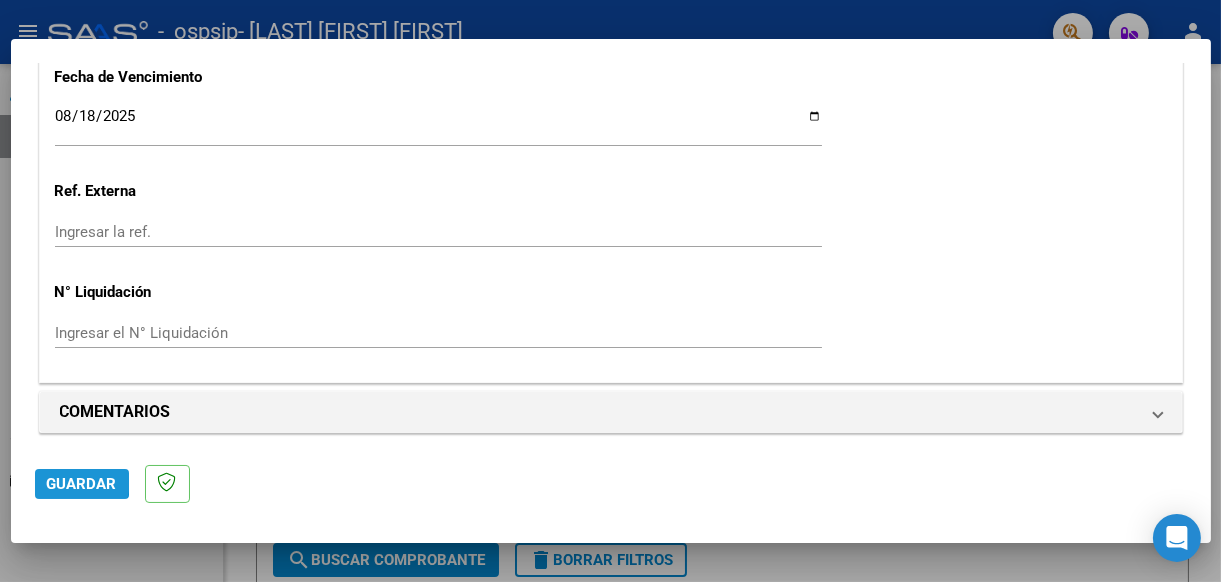 click on "Guardar" 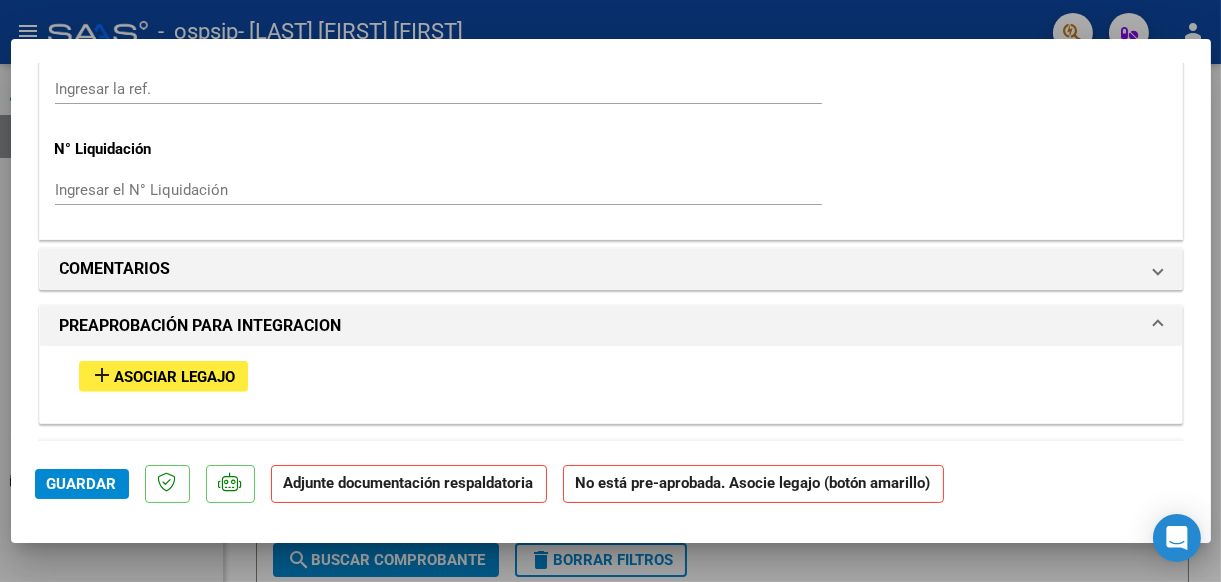 scroll, scrollTop: 1699, scrollLeft: 0, axis: vertical 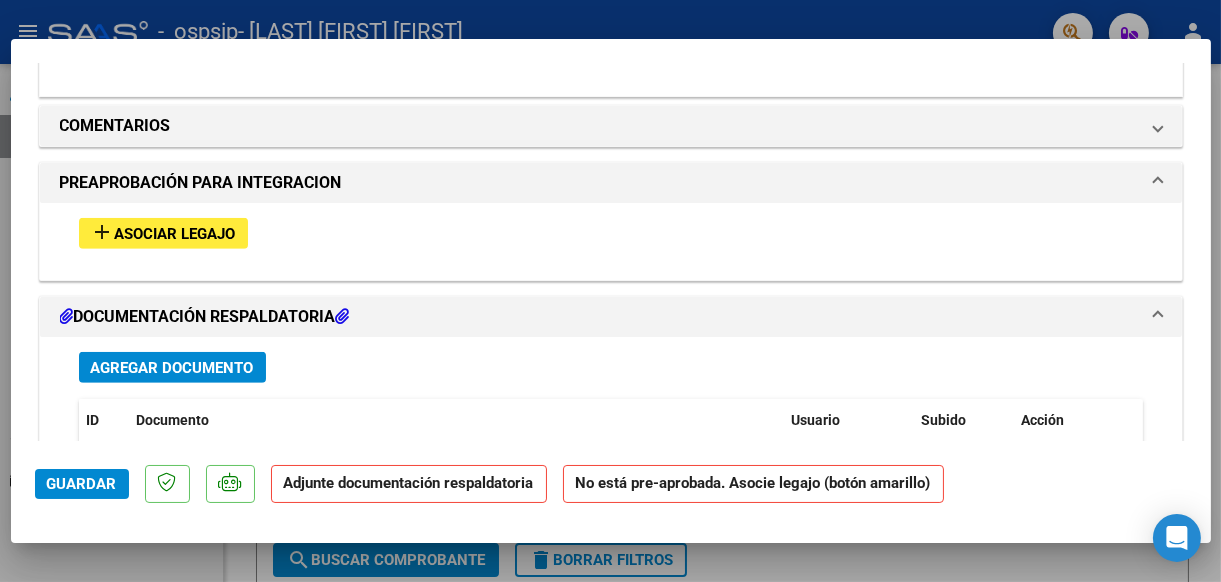 click on "Asociar Legajo" at bounding box center [175, 234] 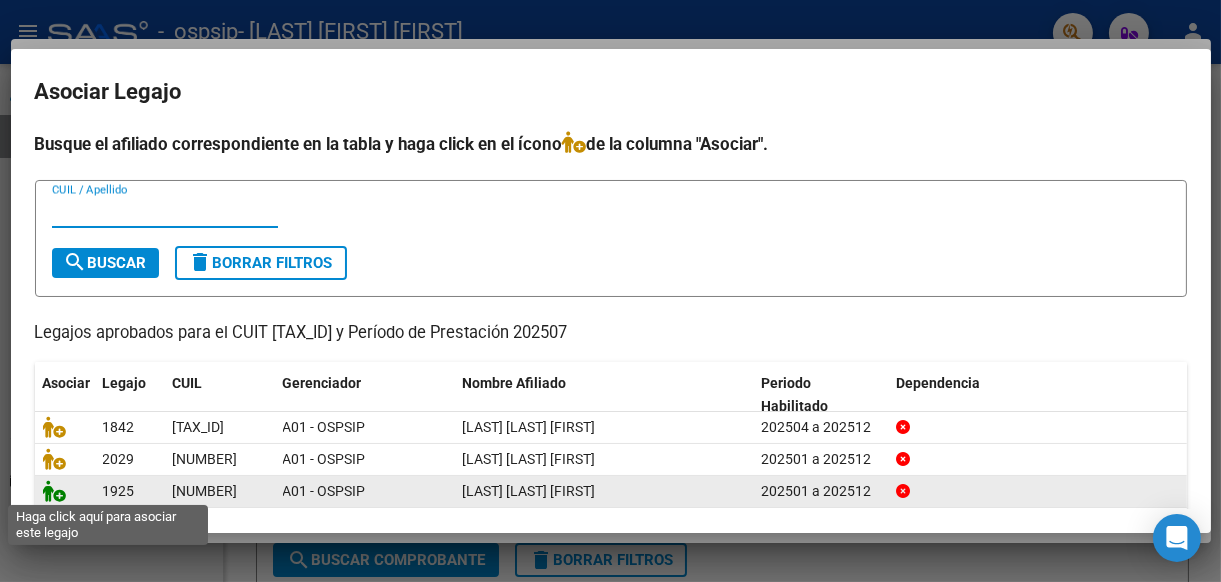 click 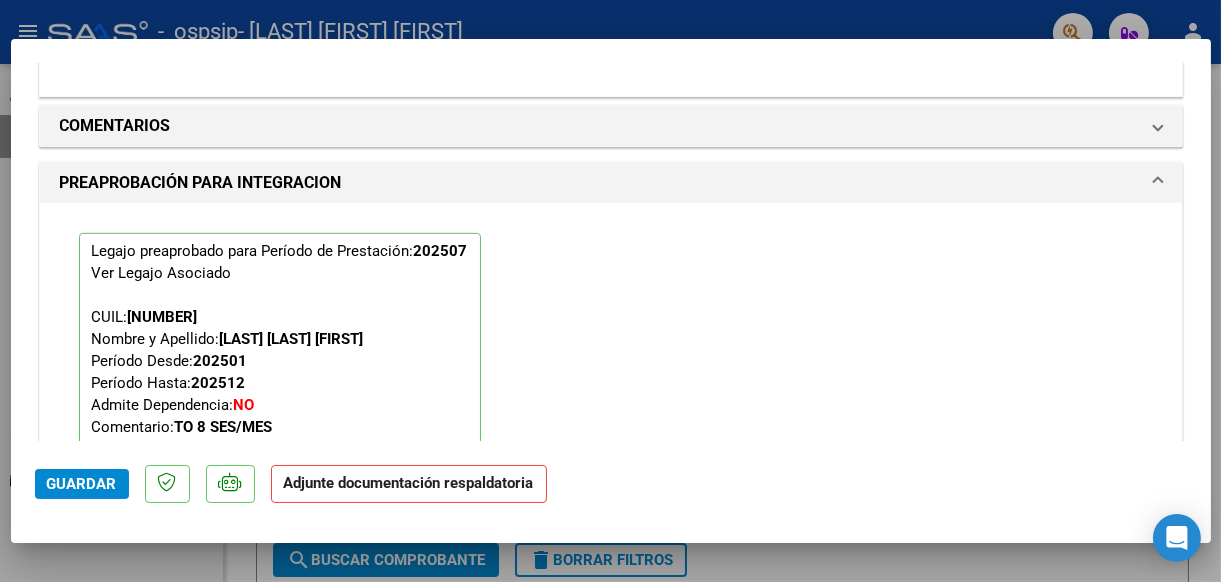 scroll, scrollTop: 2052, scrollLeft: 0, axis: vertical 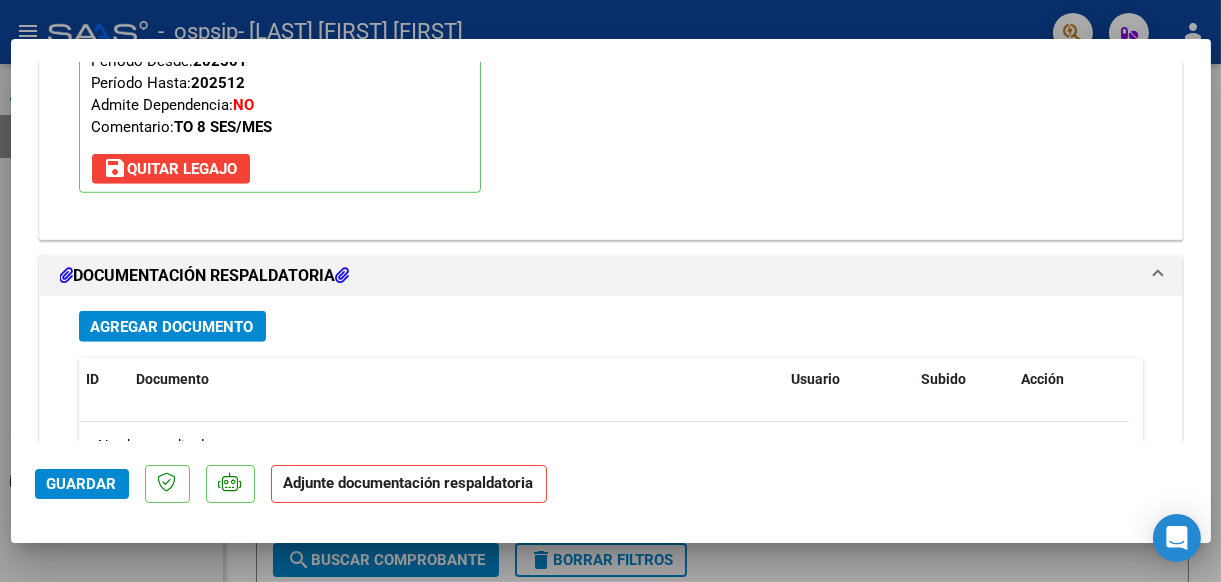click on "Agregar Documento" at bounding box center [172, 327] 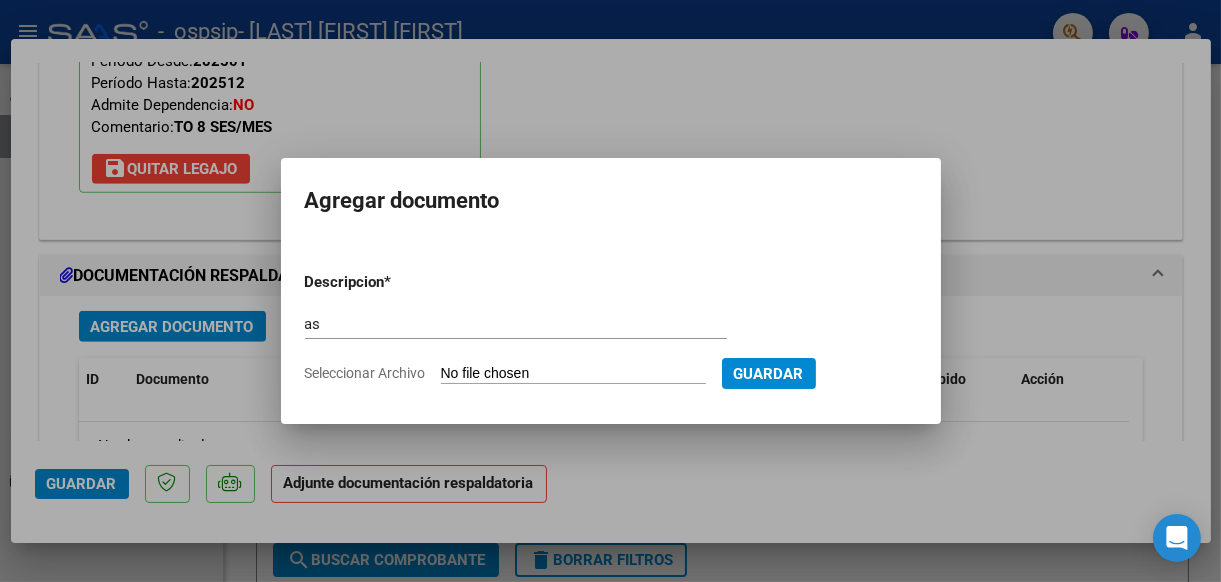 click on "Seleccionar Archivo" at bounding box center (573, 374) 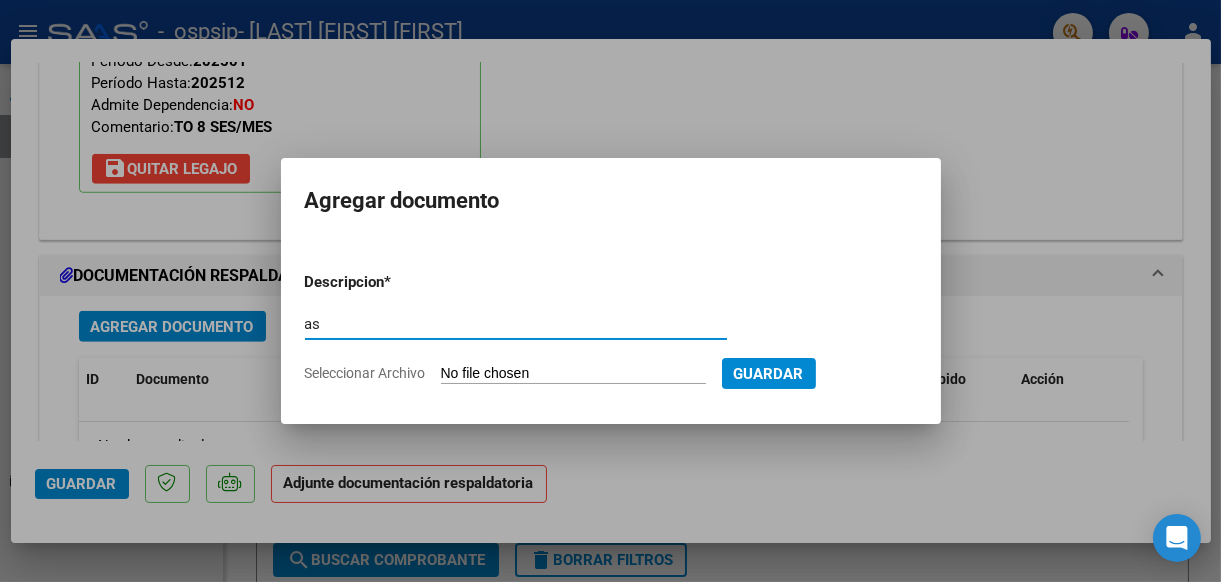 drag, startPoint x: 341, startPoint y: 325, endPoint x: 352, endPoint y: 298, distance: 29.15476 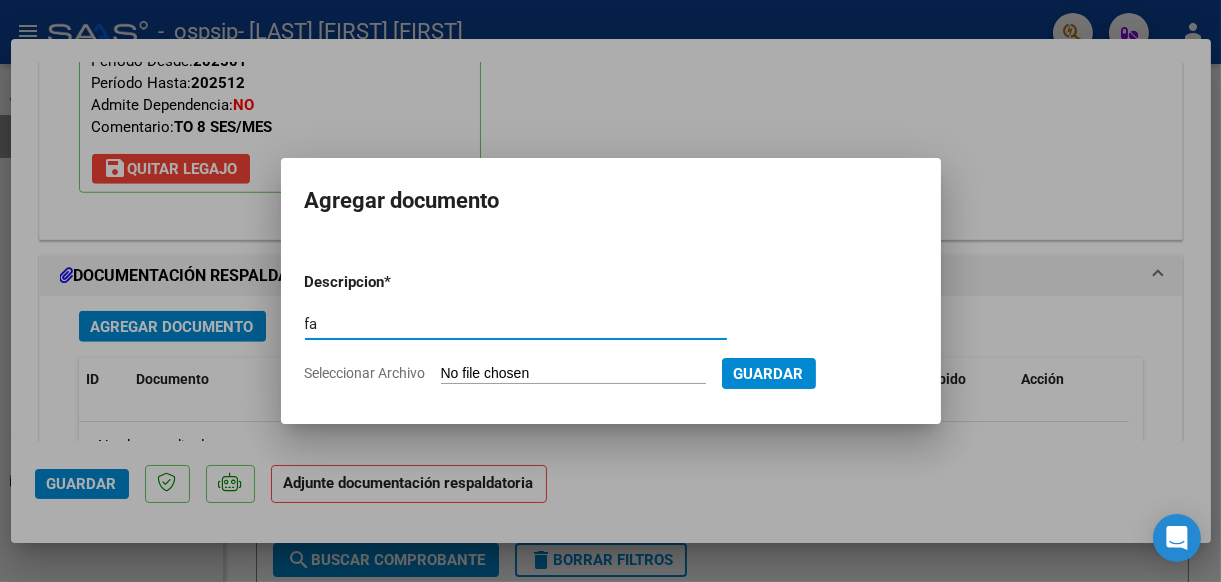type on "factura" 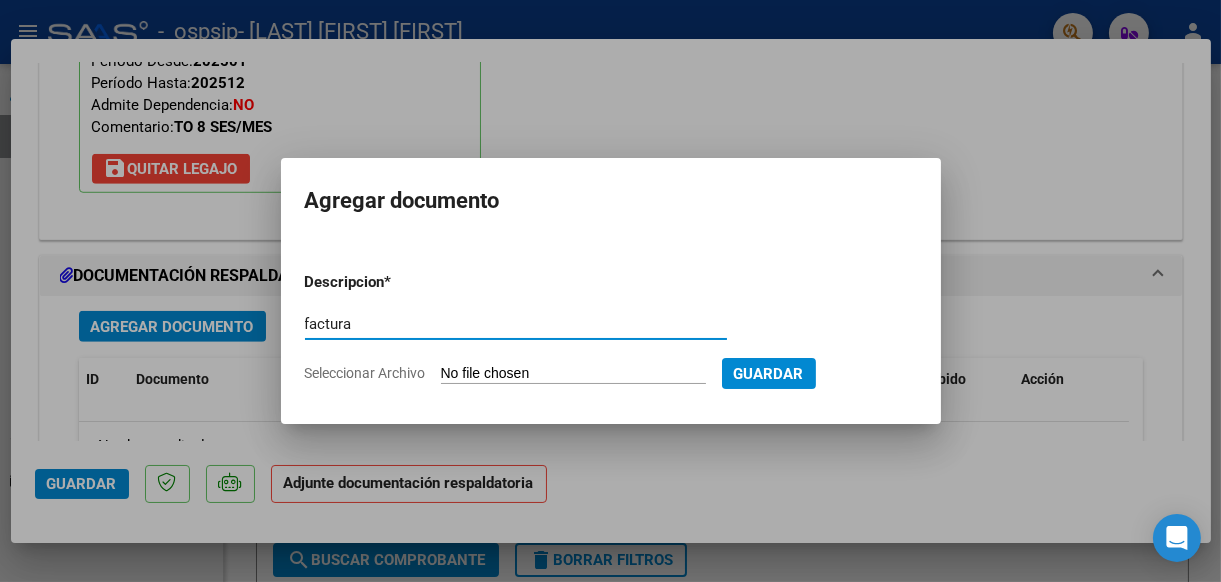 click on "Seleccionar Archivo" at bounding box center (573, 374) 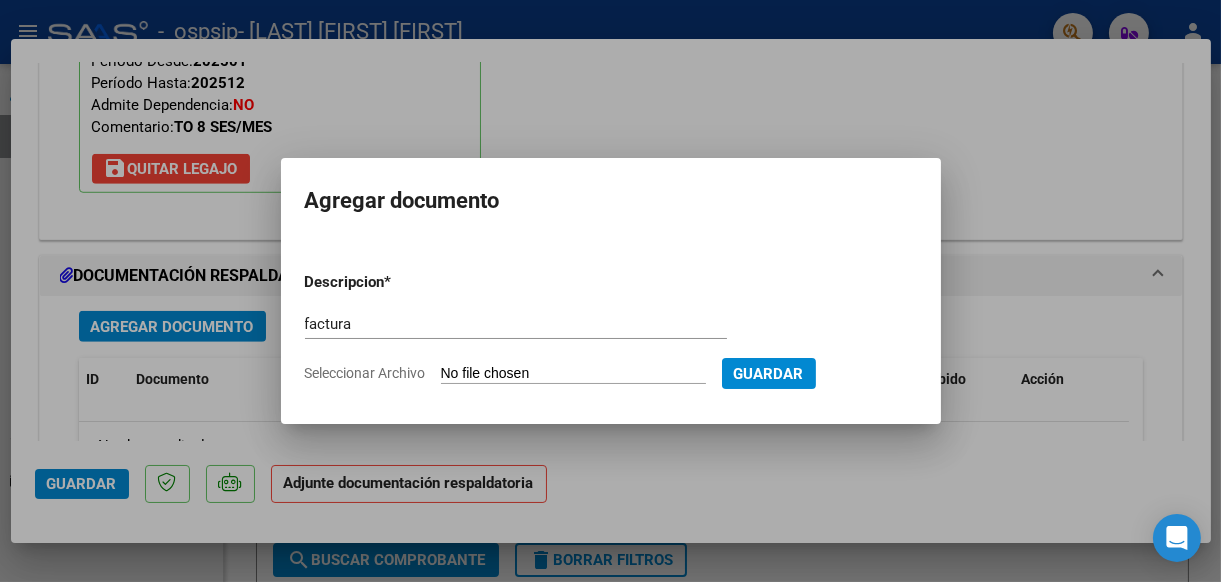 type on "C:\fakepath\[LAST] [FIRST].pdf" 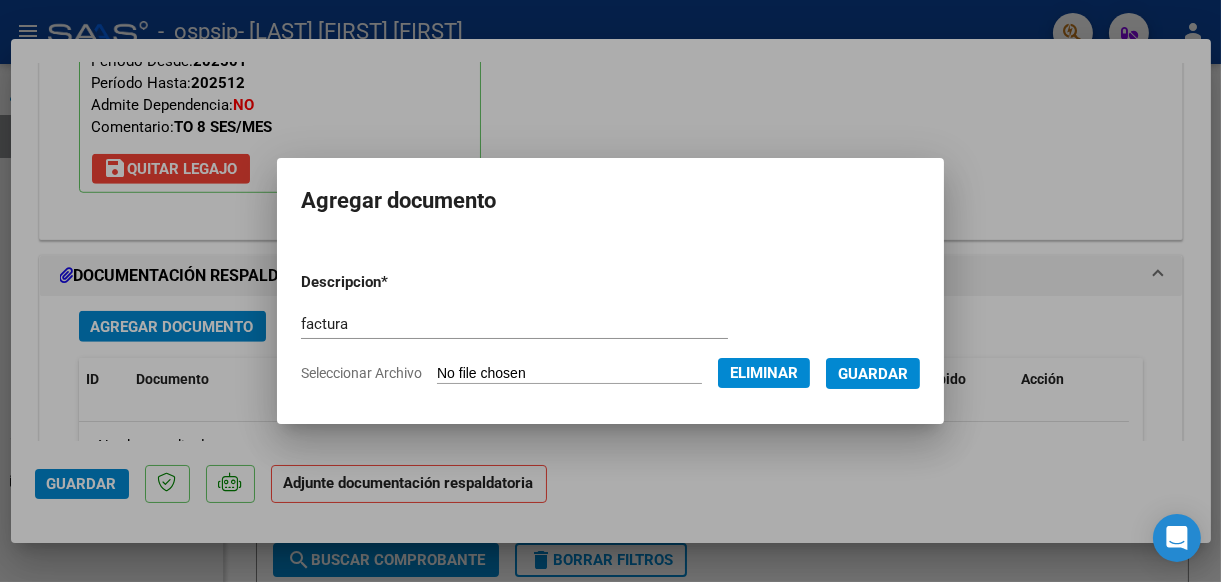 click on "Guardar" at bounding box center [873, 374] 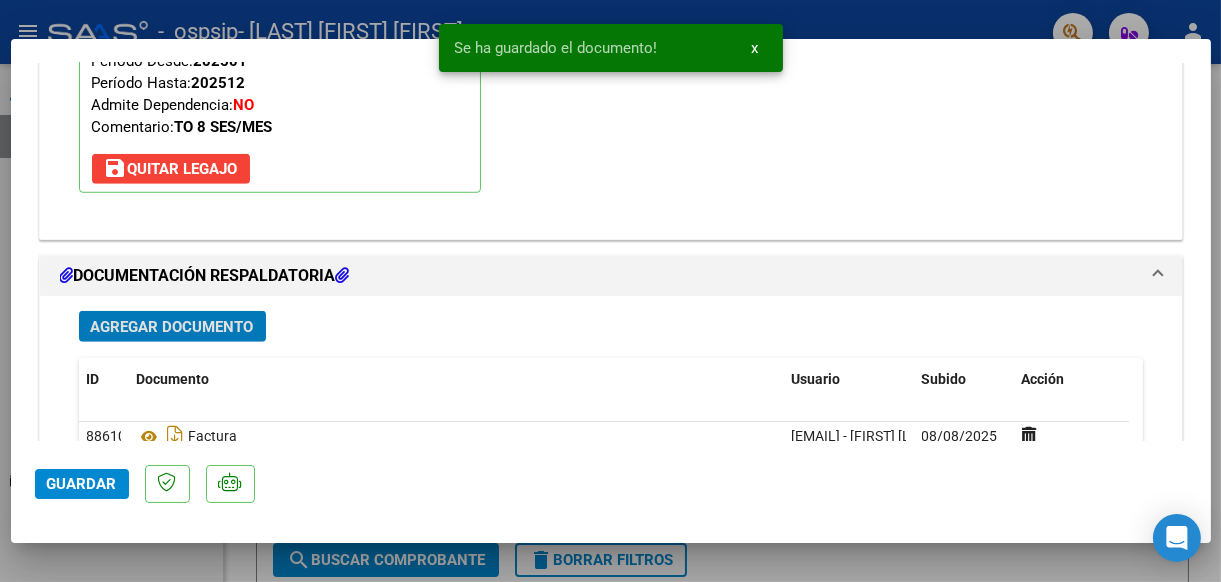 click on "Agregar Documento" at bounding box center [172, 326] 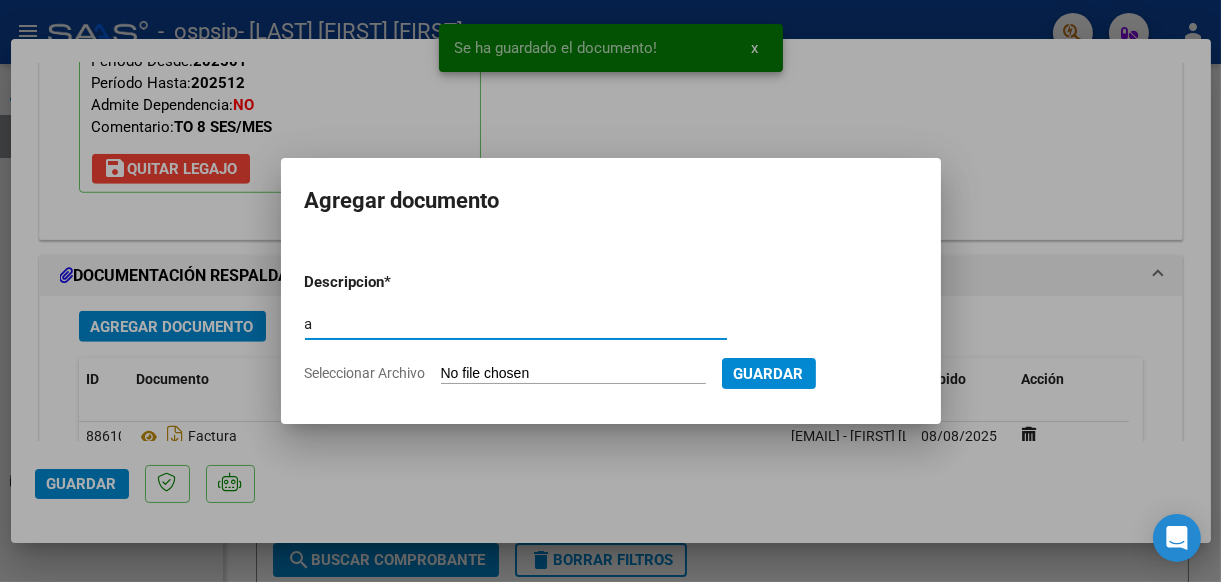 type on "asistencia" 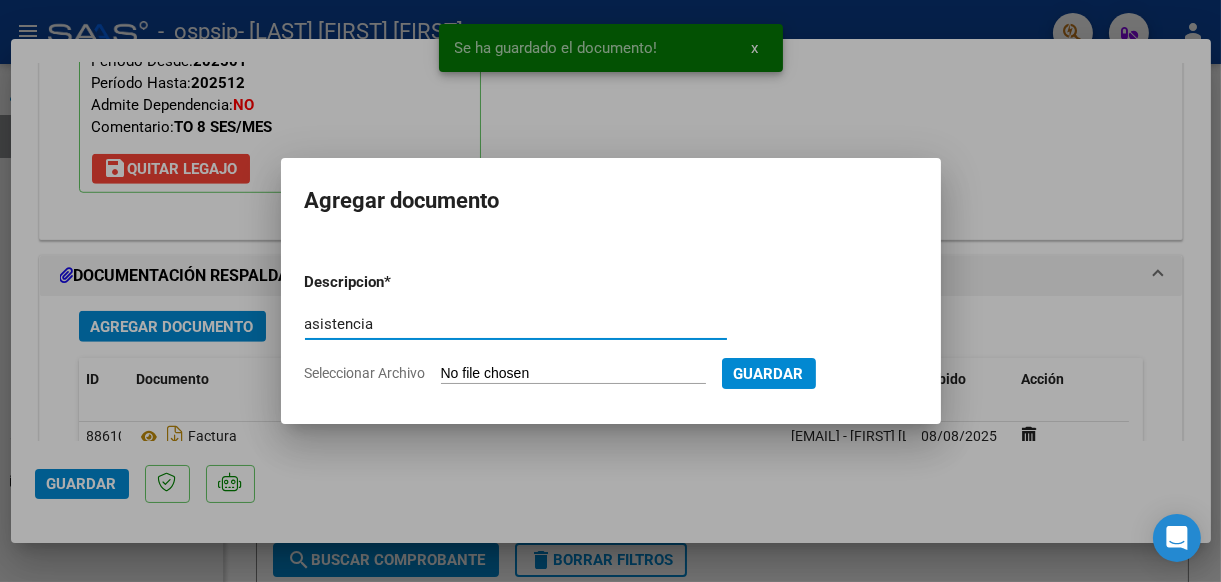 click on "Seleccionar Archivo" at bounding box center (573, 374) 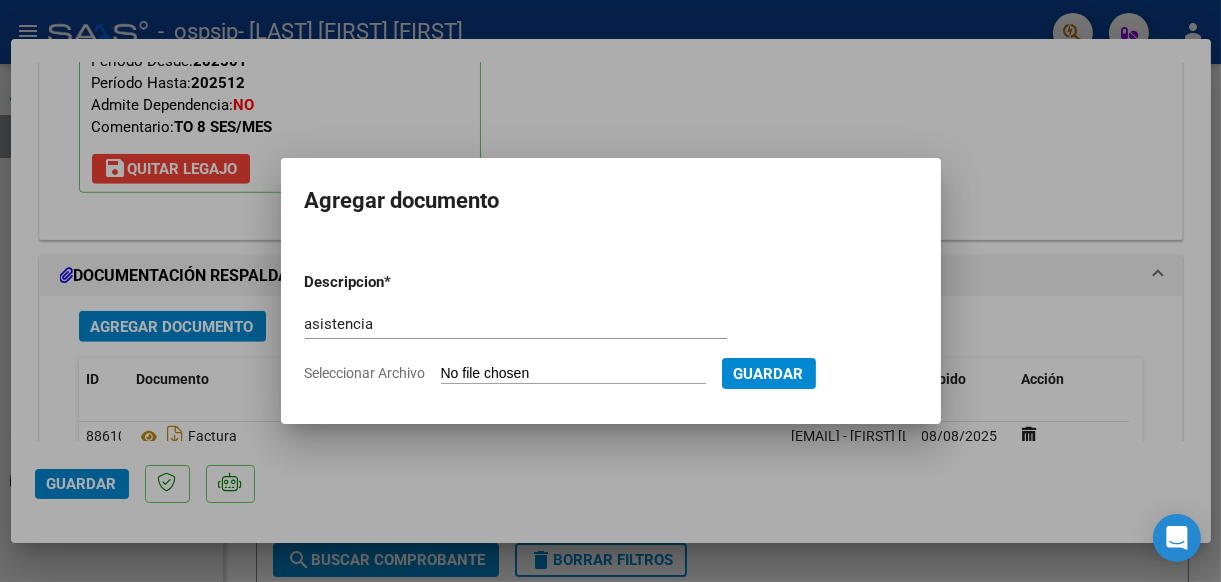 type on "C:\fakepath\[FIRST] [LAST].pdf" 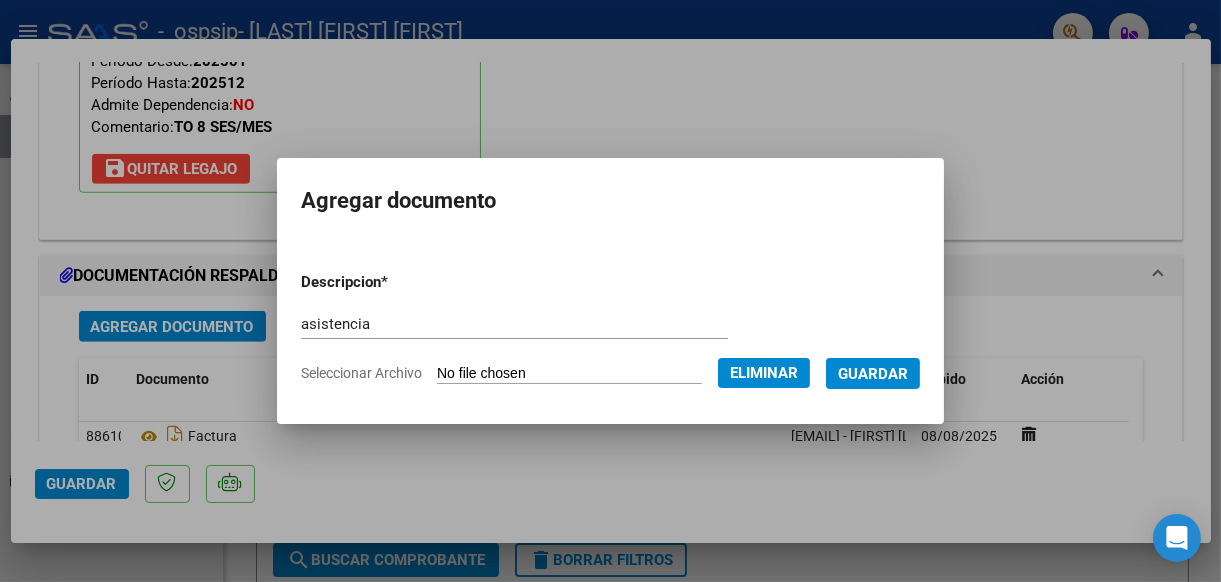 click on "Guardar" at bounding box center [873, 374] 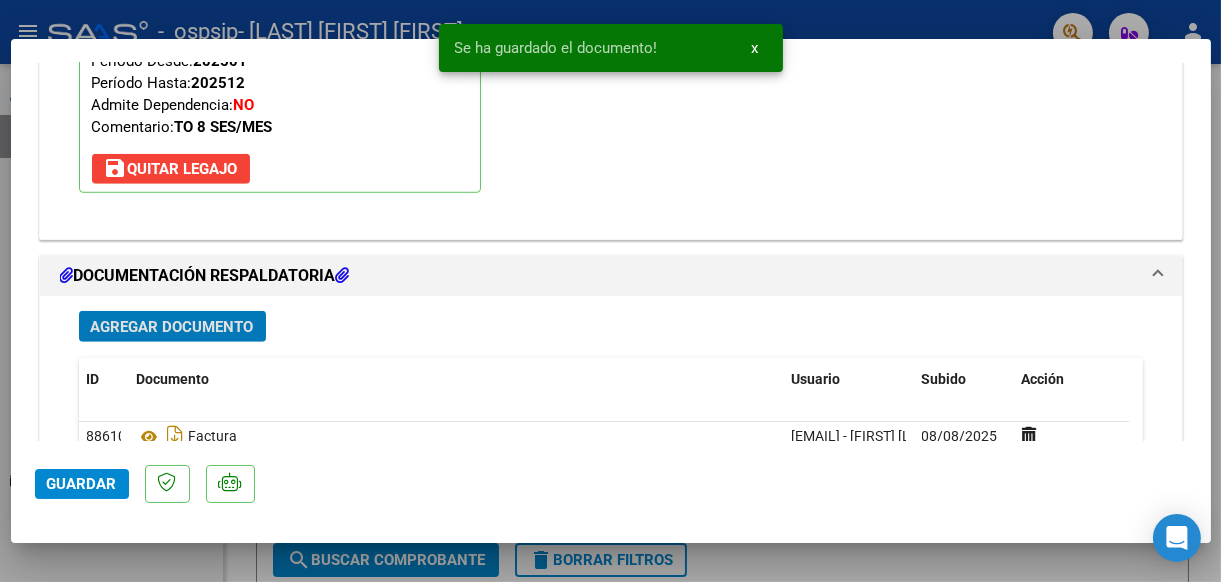 click on "Agregar Documento" at bounding box center (172, 326) 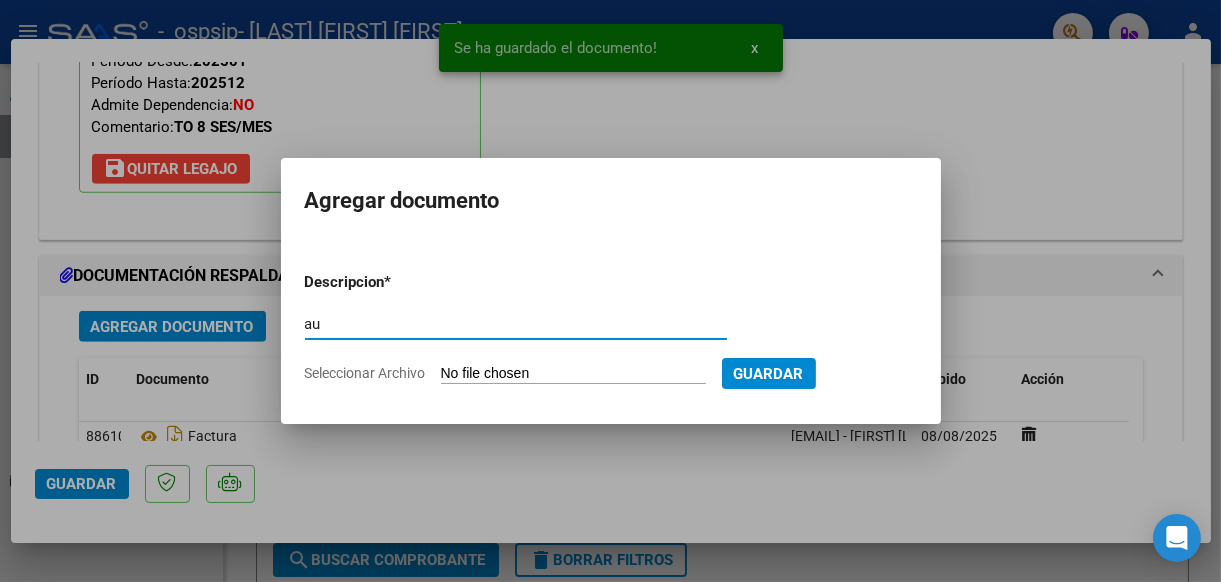 type on "autorizacion" 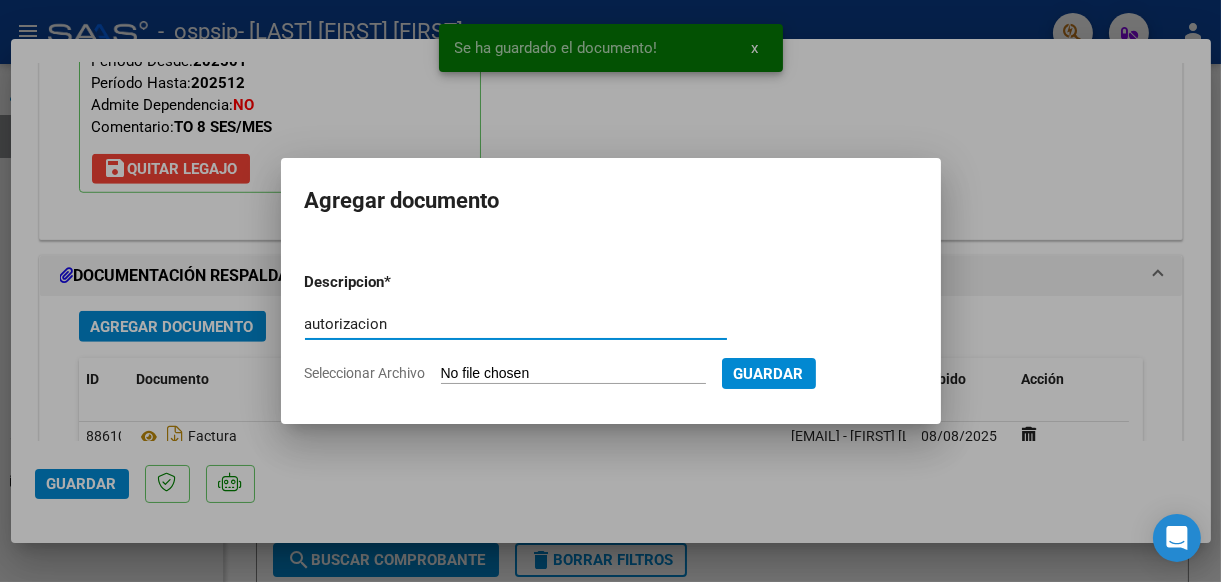 click on "Seleccionar Archivo" at bounding box center (573, 374) 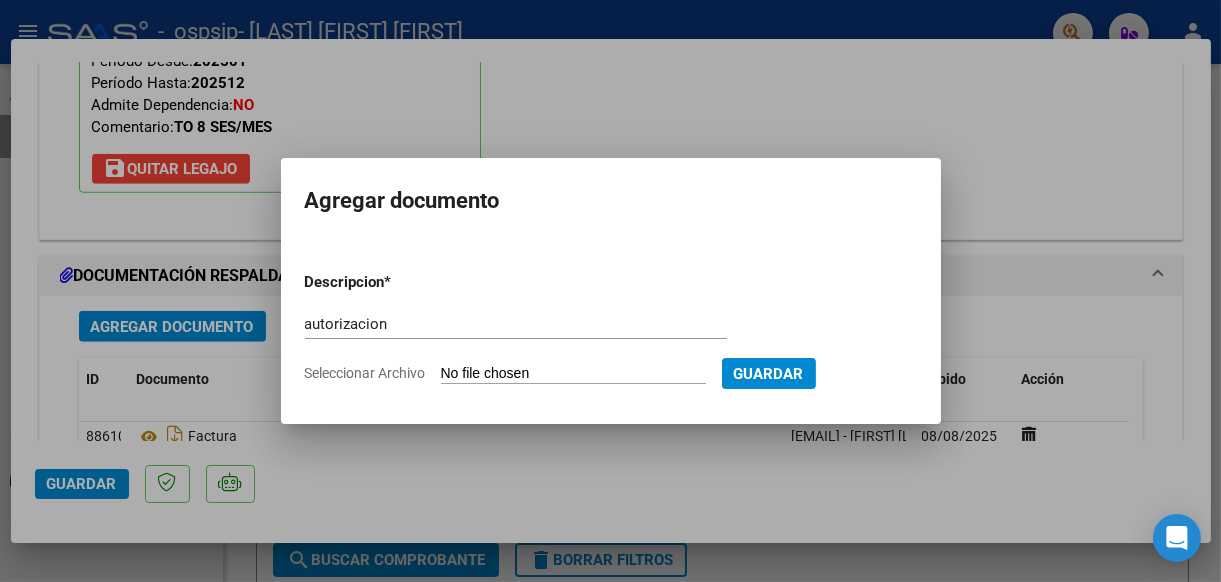type on "C:\fakepath\[LAST] [LAST] [FIRST] T.O. AUTORIZACION 2025 SEGUN RESOLUCION 360 22_firmado.pdf" 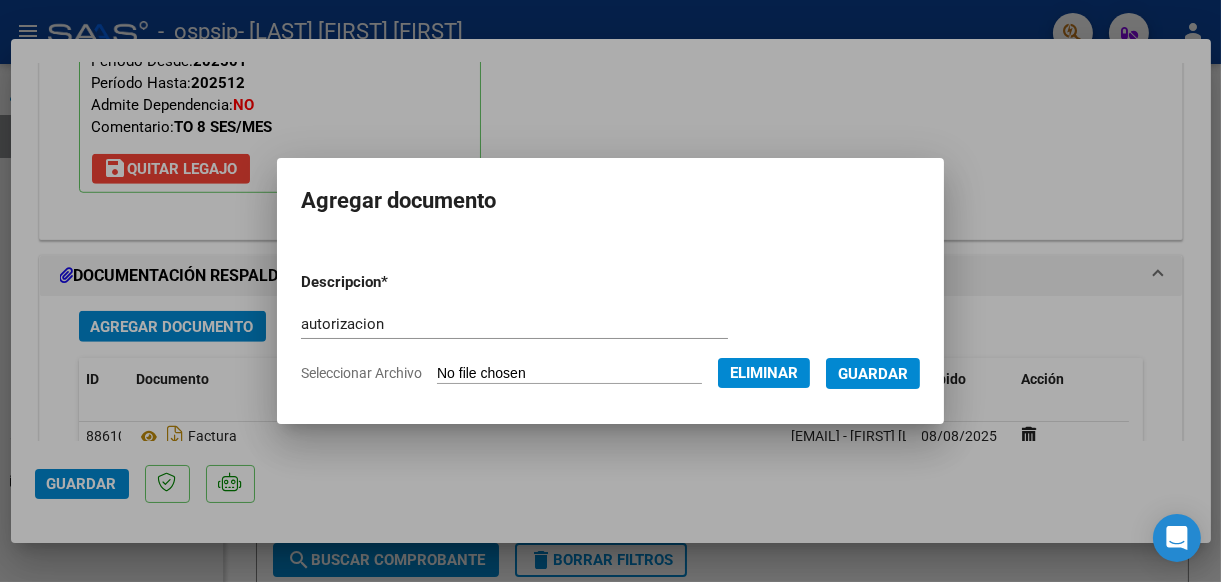 click on "Guardar" at bounding box center (873, 374) 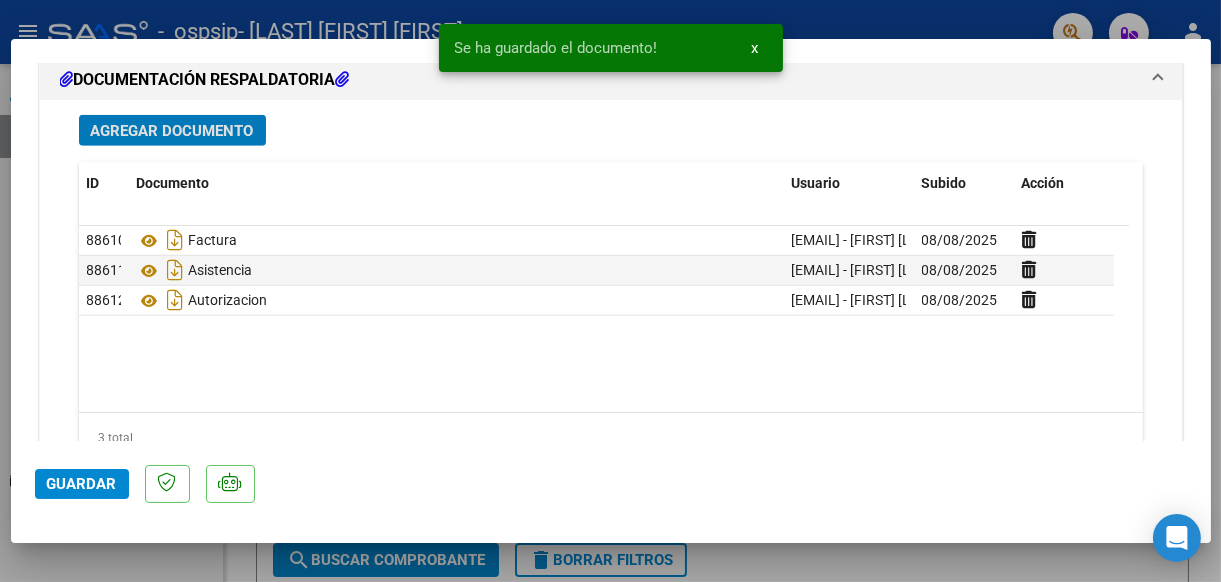 scroll, scrollTop: 2252, scrollLeft: 0, axis: vertical 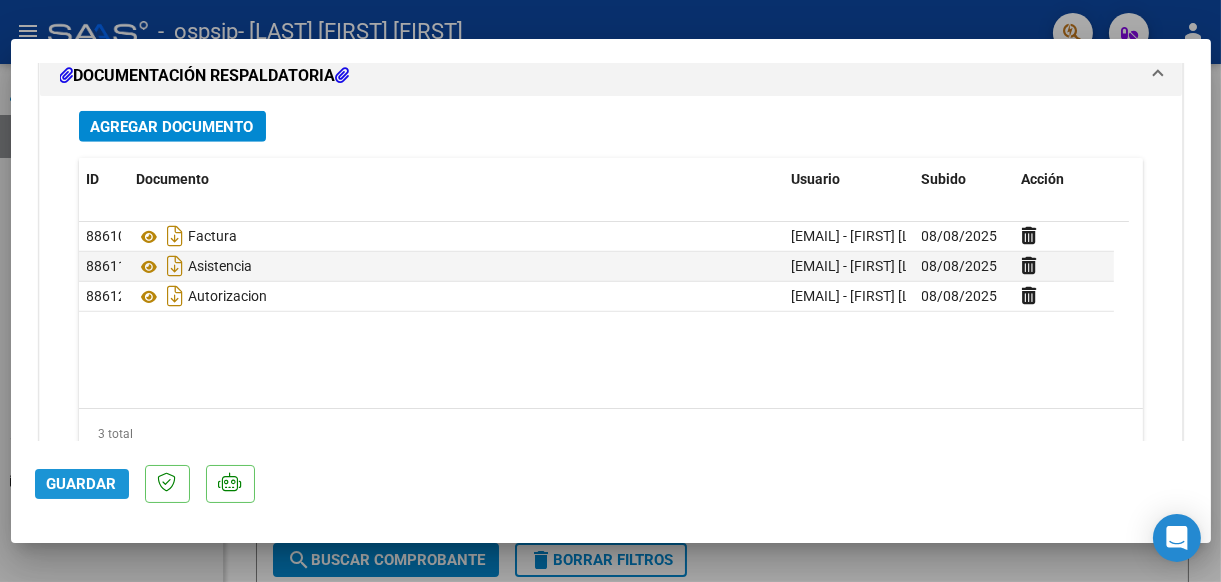 click on "Guardar" 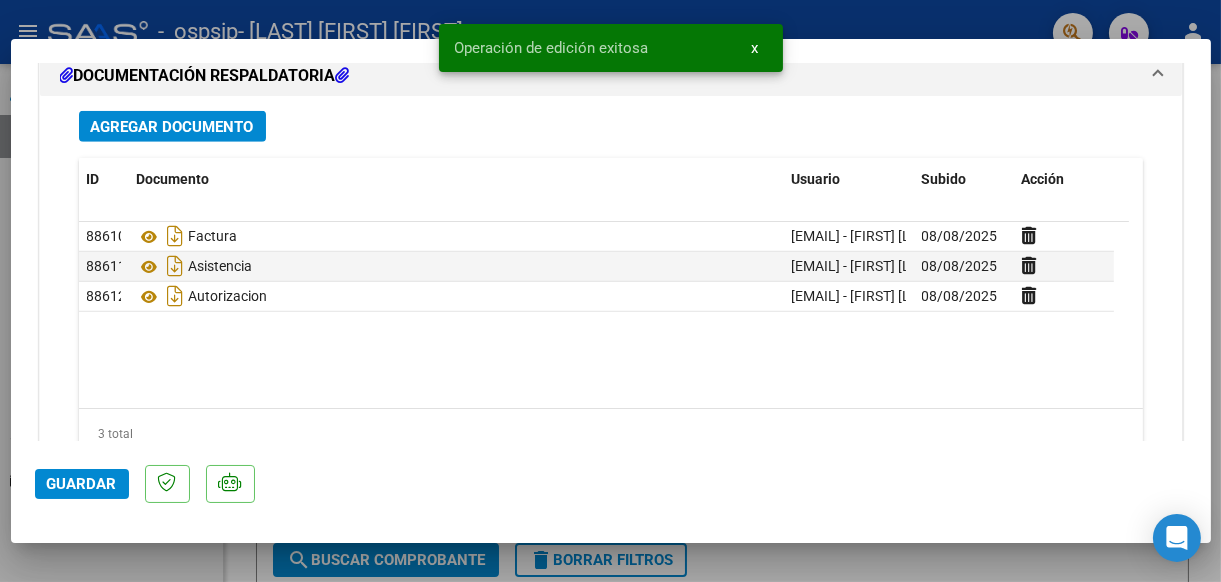 click at bounding box center (610, 291) 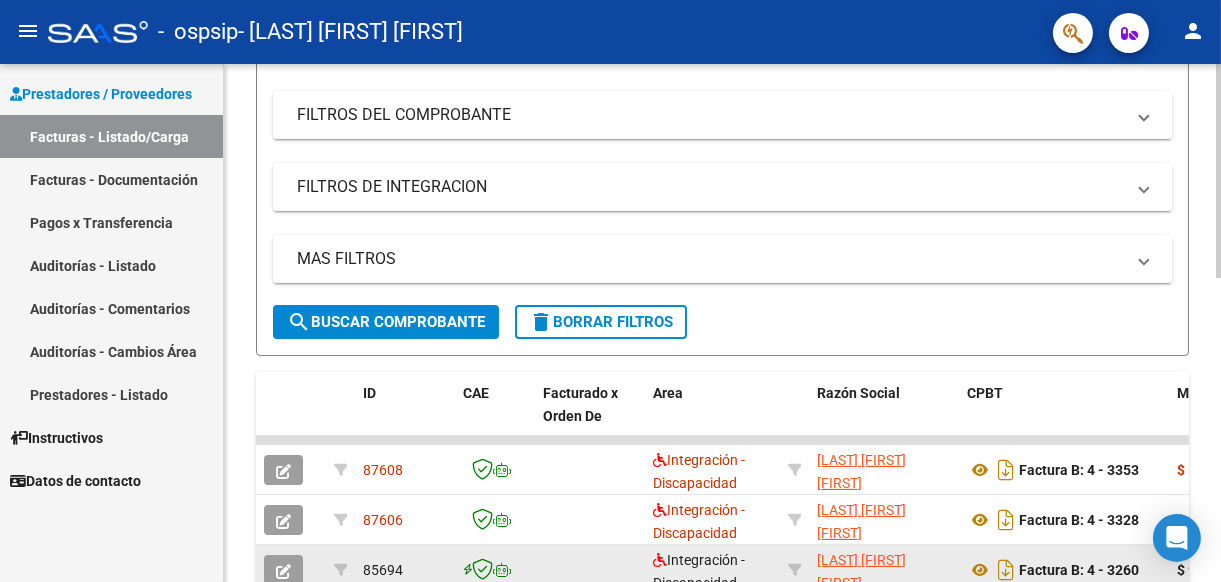 scroll, scrollTop: 200, scrollLeft: 0, axis: vertical 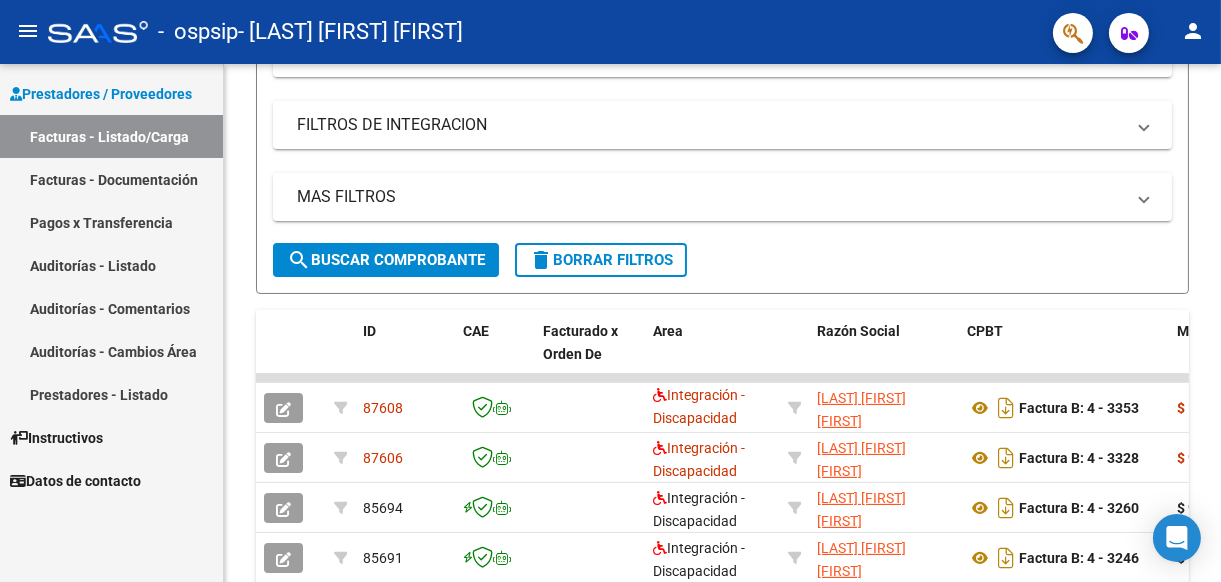 click on "Facturas - Listado/Carga" at bounding box center (111, 136) 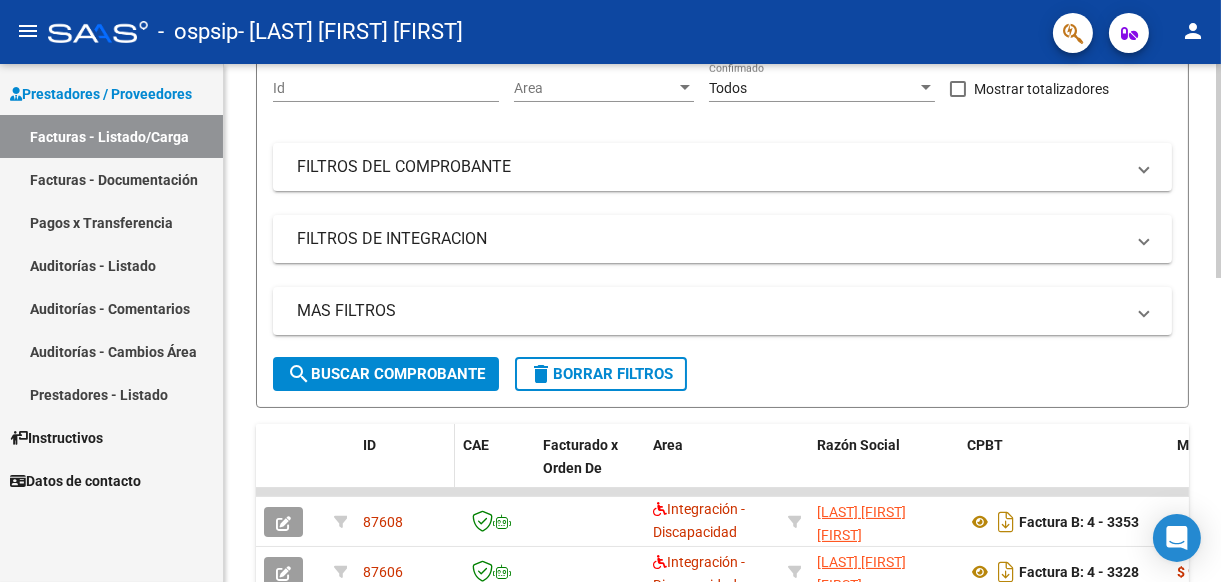scroll, scrollTop: 0, scrollLeft: 0, axis: both 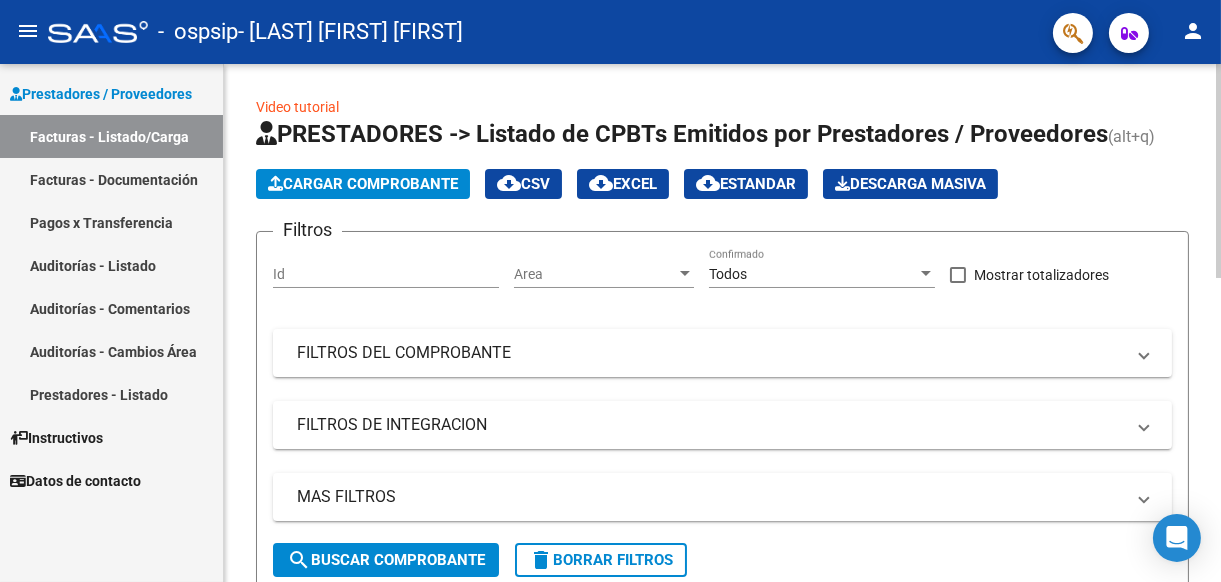 click on "Cargar Comprobante" 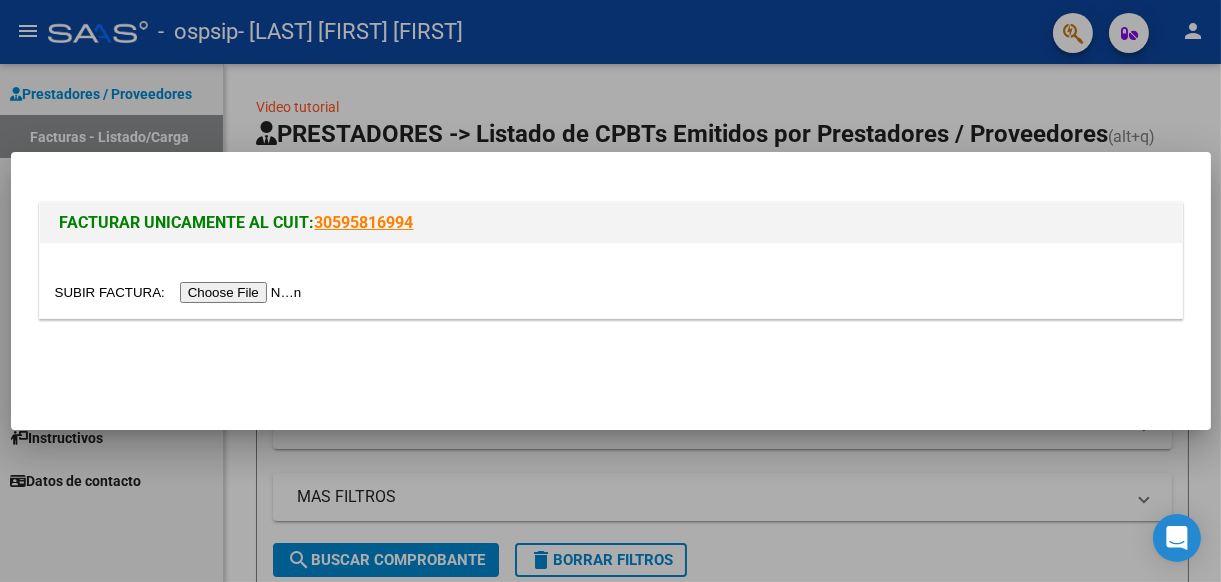 click at bounding box center [181, 292] 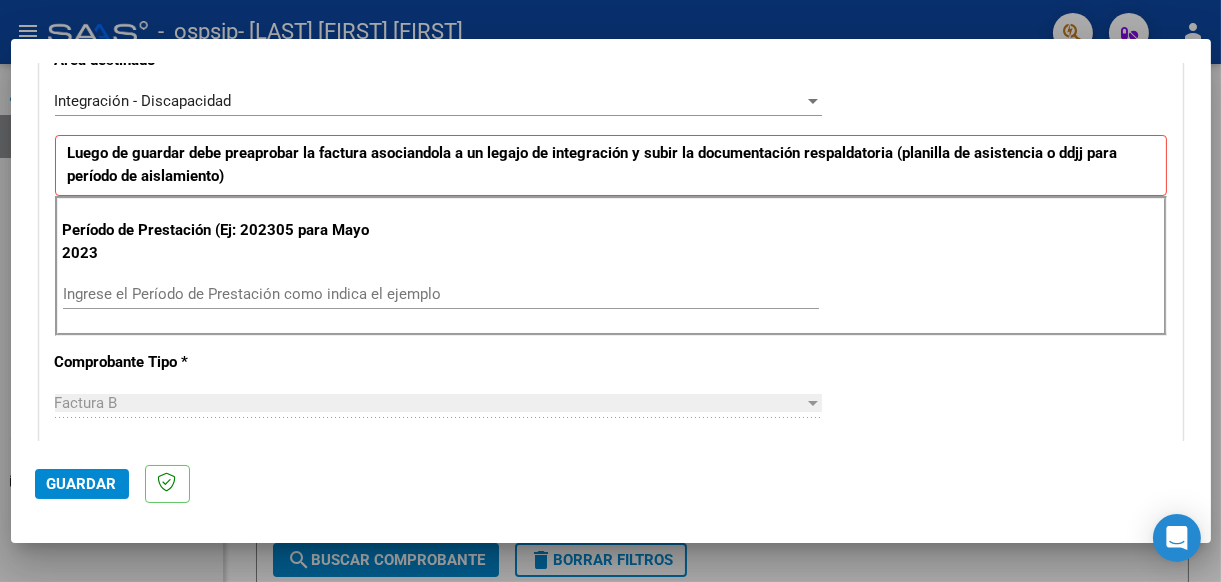 scroll, scrollTop: 499, scrollLeft: 0, axis: vertical 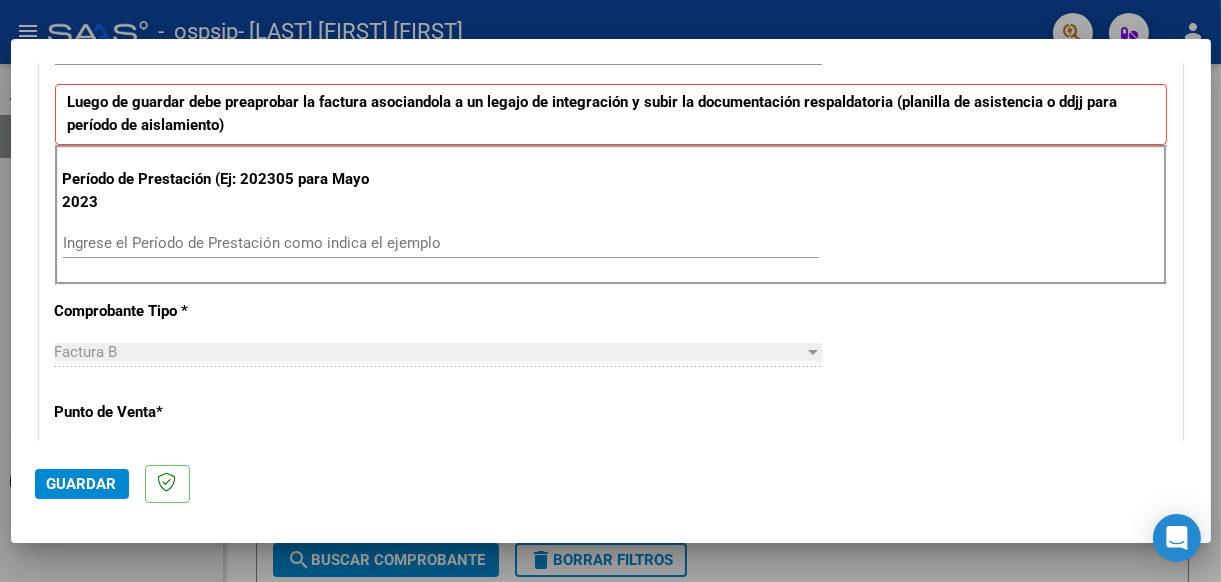click on "Ingrese el Período de Prestación como indica el ejemplo" at bounding box center (441, 243) 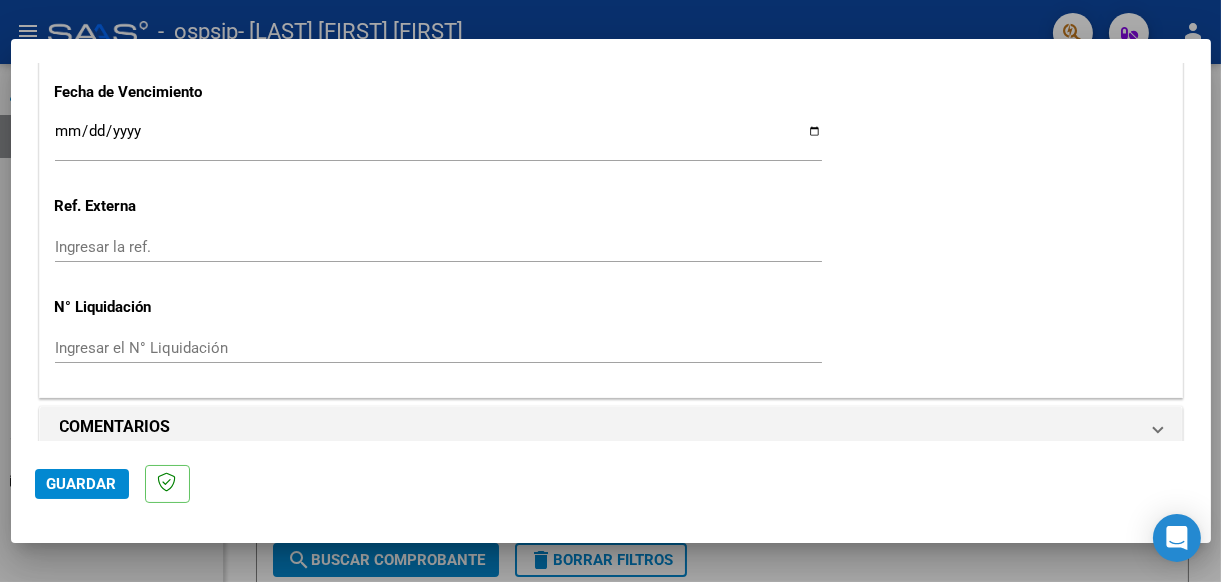 scroll, scrollTop: 1398, scrollLeft: 0, axis: vertical 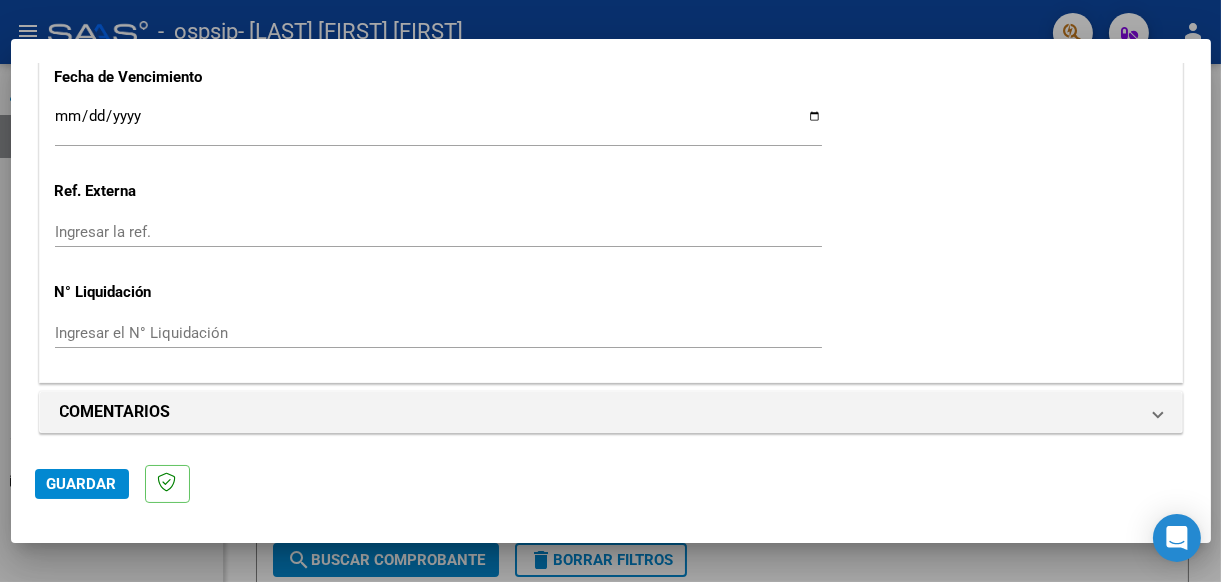 type on "202507" 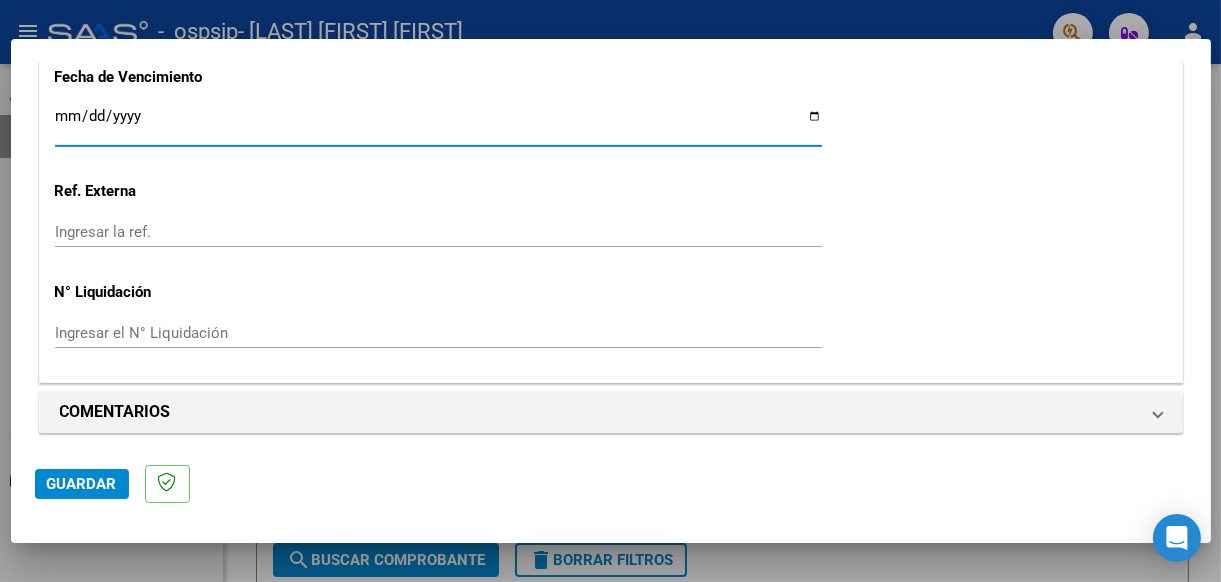 type on "2025-08-18" 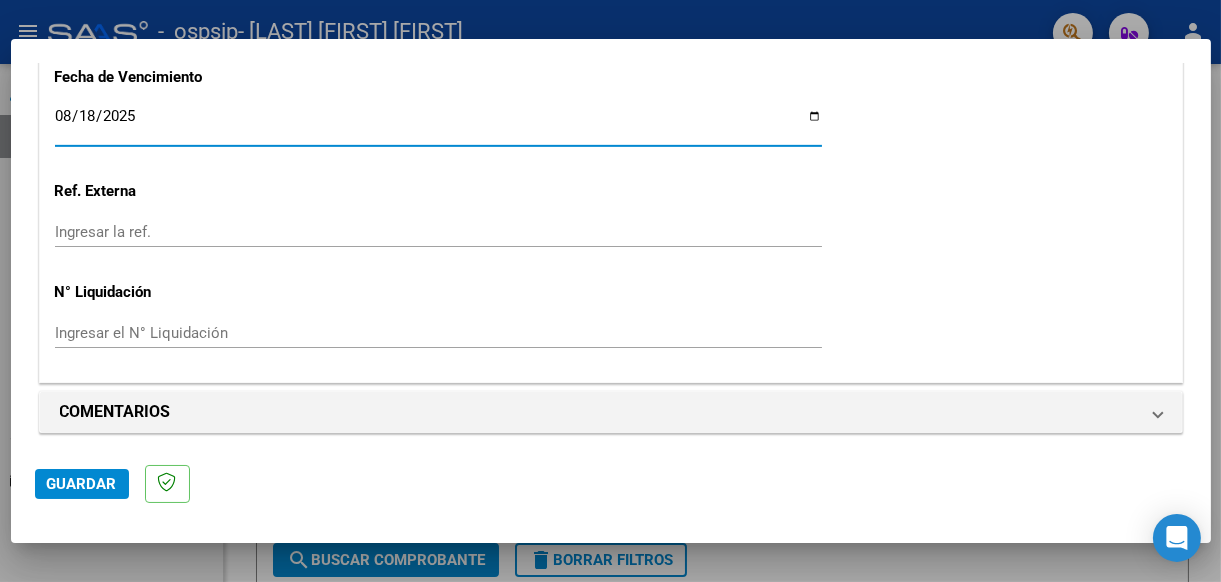 click on "Guardar" 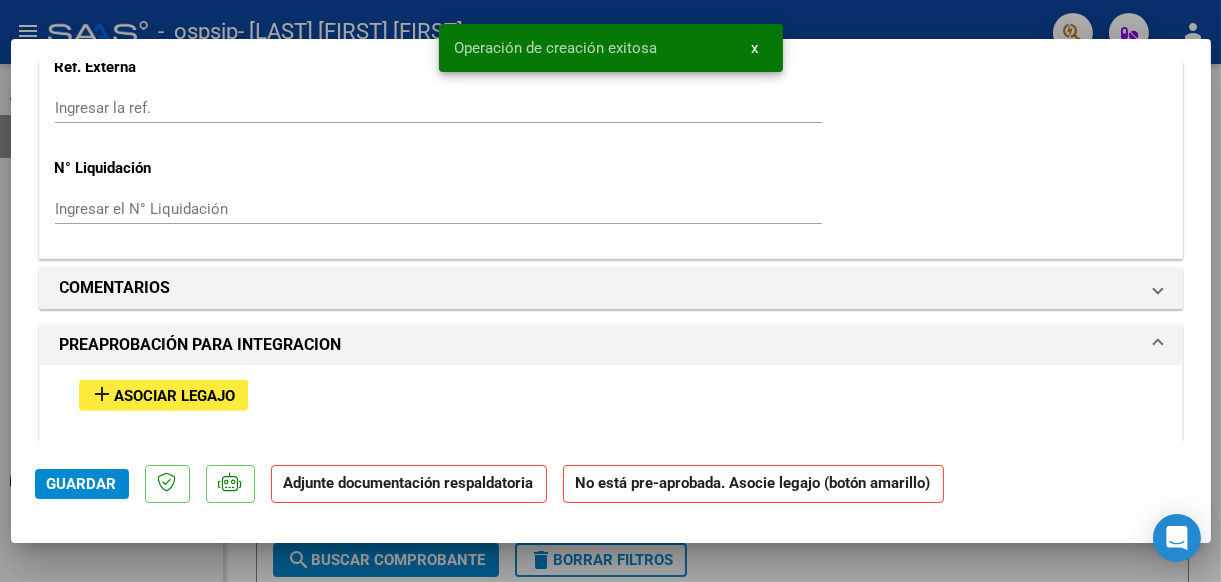 scroll, scrollTop: 1699, scrollLeft: 0, axis: vertical 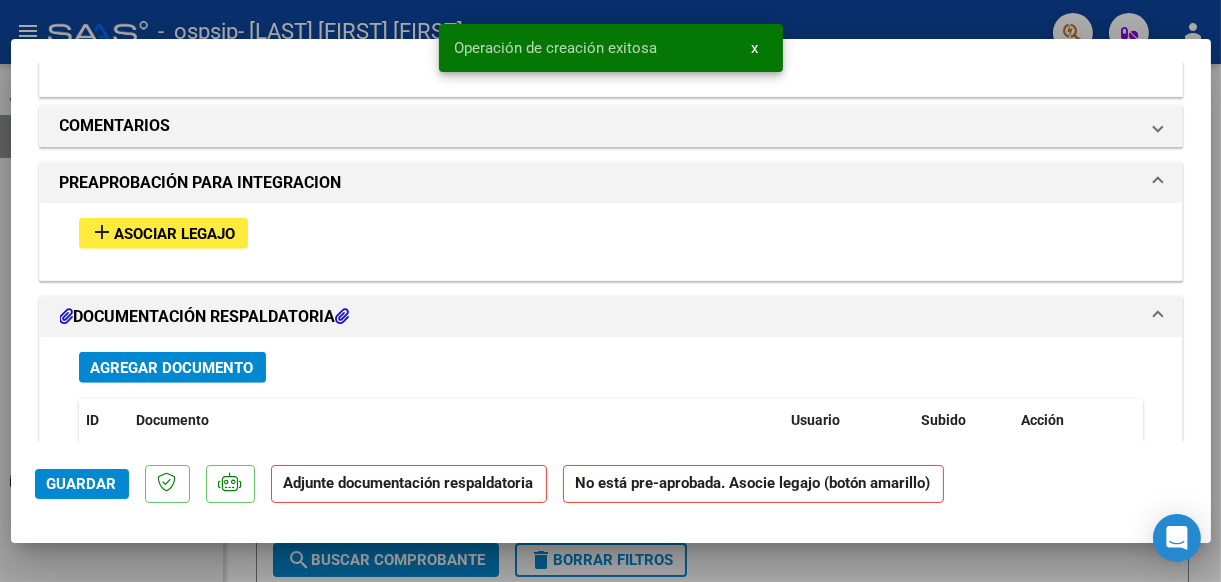 click on "Asociar Legajo" at bounding box center [175, 234] 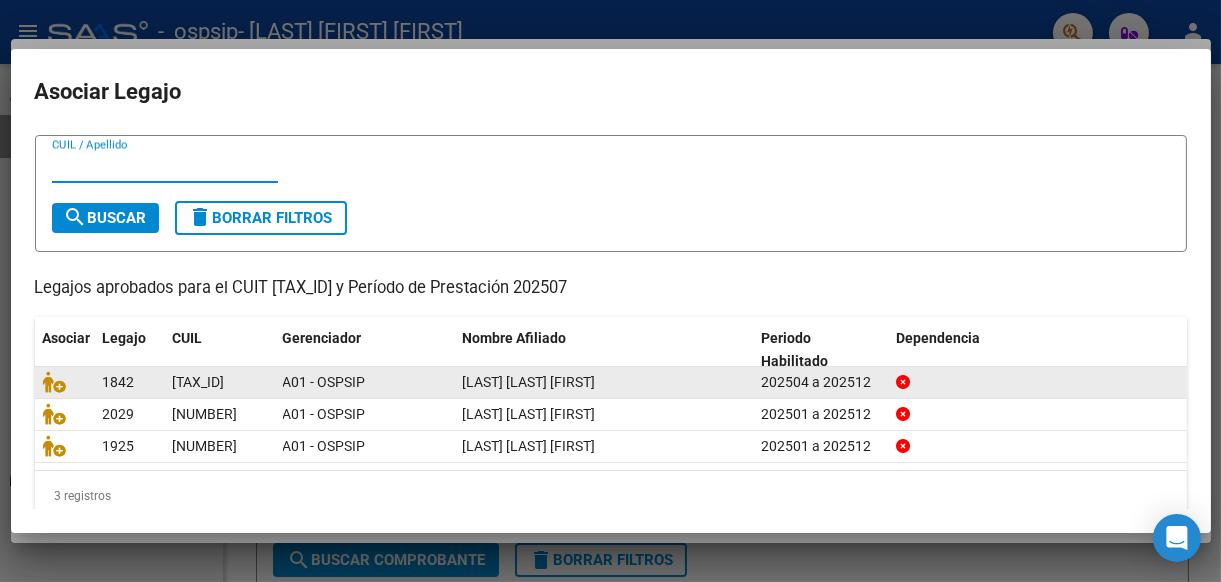 scroll, scrollTop: 69, scrollLeft: 0, axis: vertical 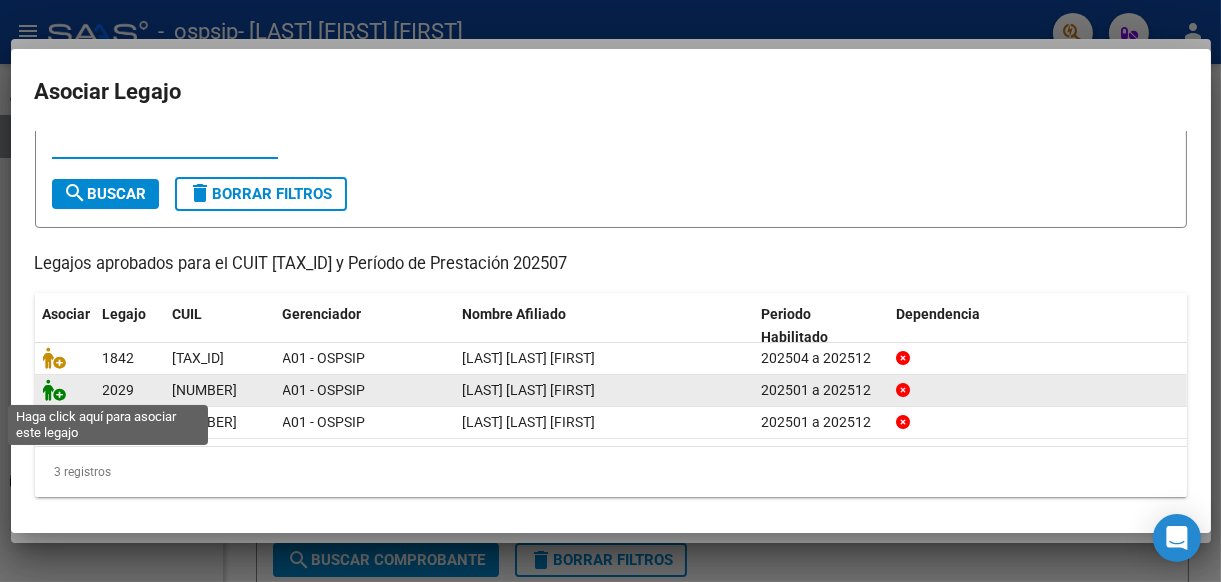 click 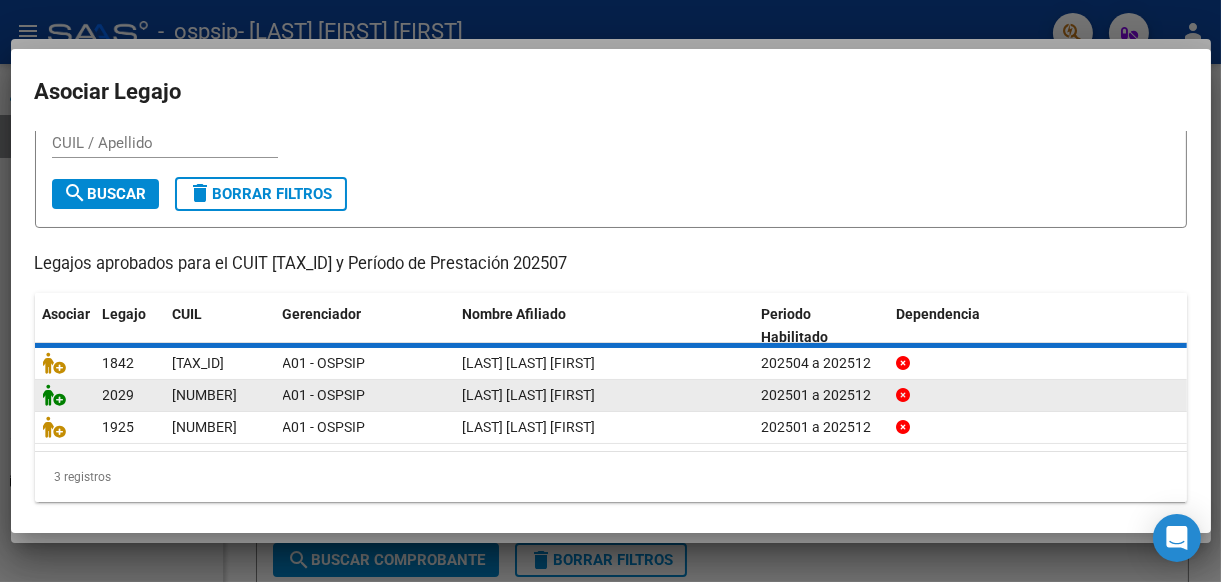 scroll, scrollTop: 1752, scrollLeft: 0, axis: vertical 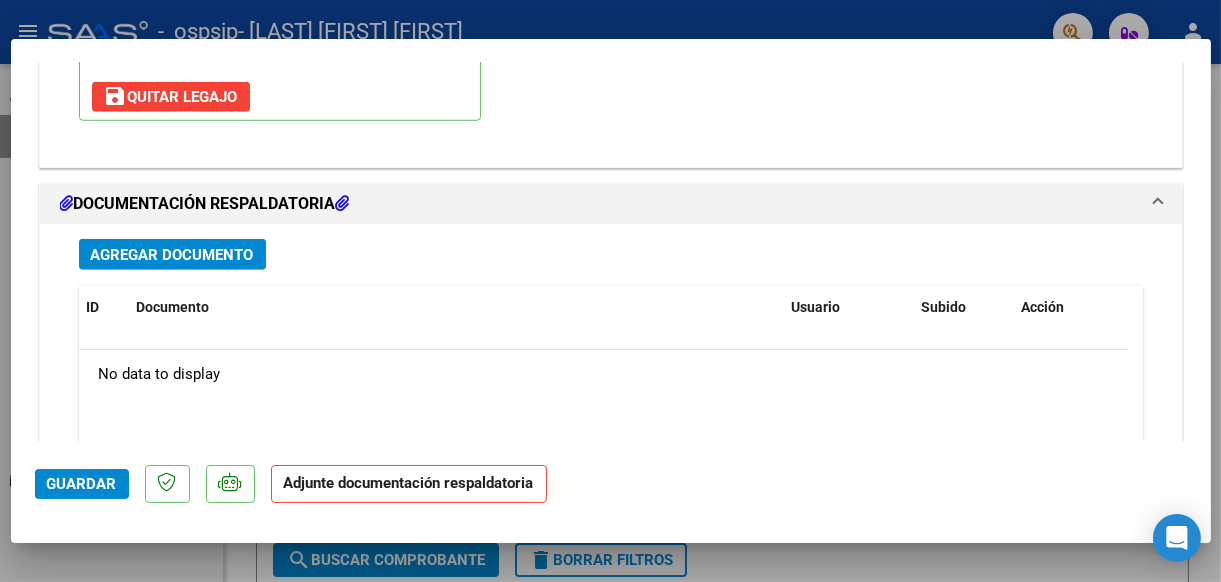 click on "Agregar Documento" at bounding box center (172, 255) 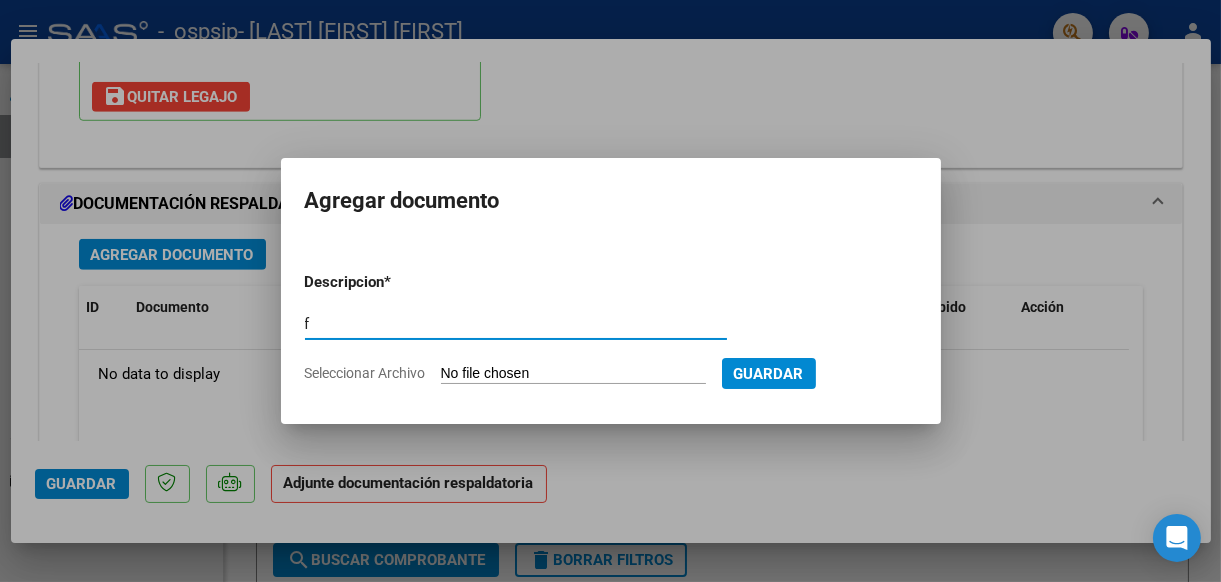 type on "factura" 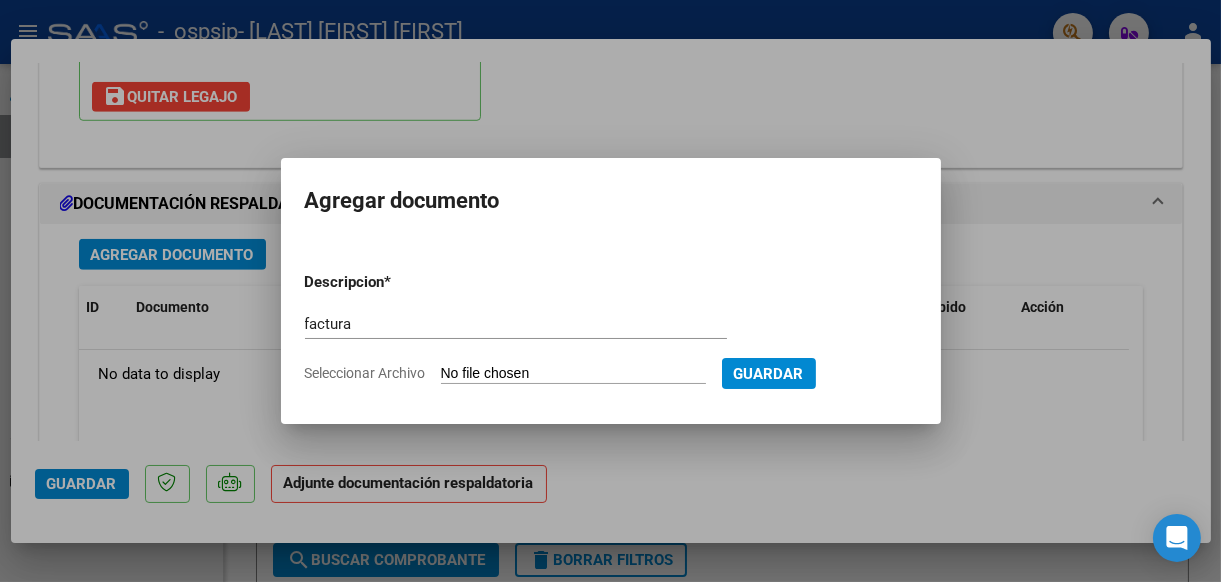 click on "Seleccionar Archivo" at bounding box center [573, 374] 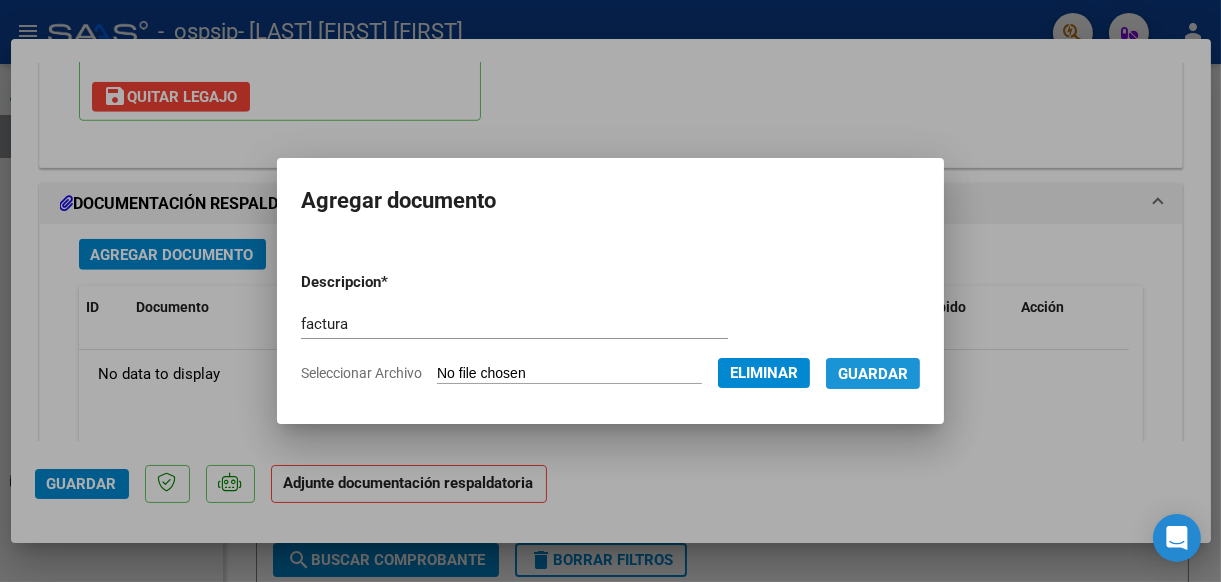 click on "Guardar" at bounding box center [873, 374] 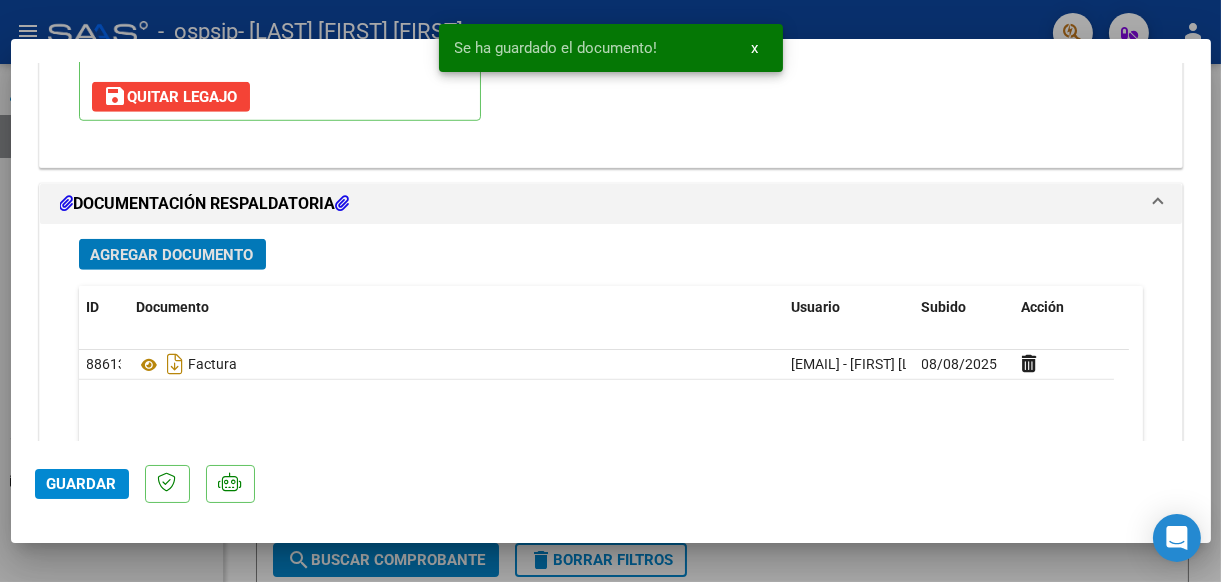 click on "Agregar Documento" at bounding box center (172, 255) 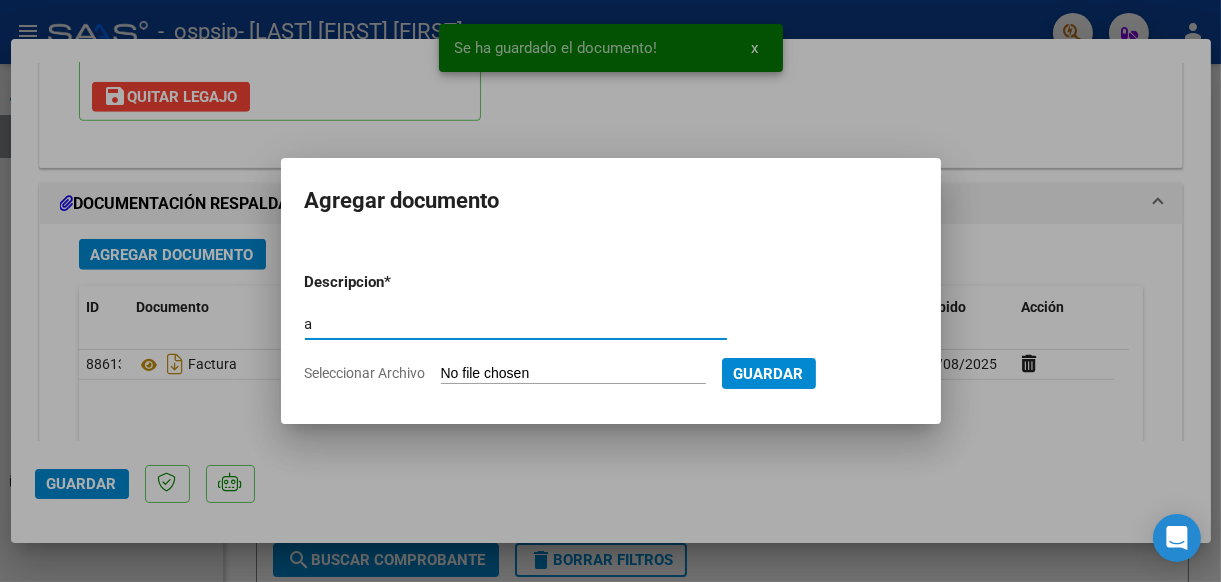 type on "asistencia" 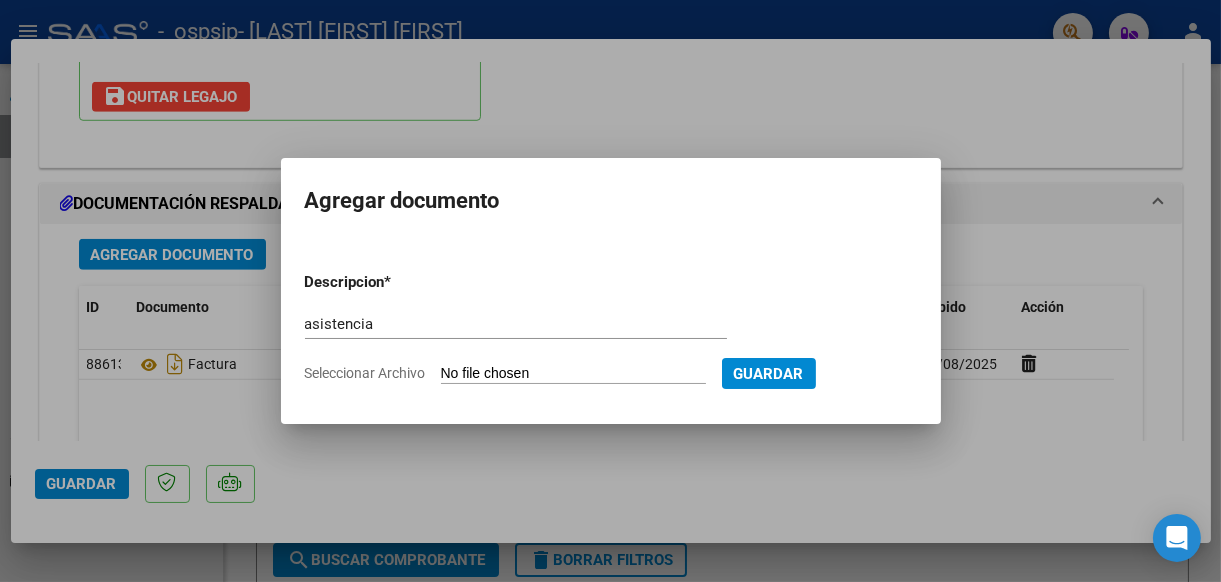 click on "Seleccionar Archivo" at bounding box center (573, 374) 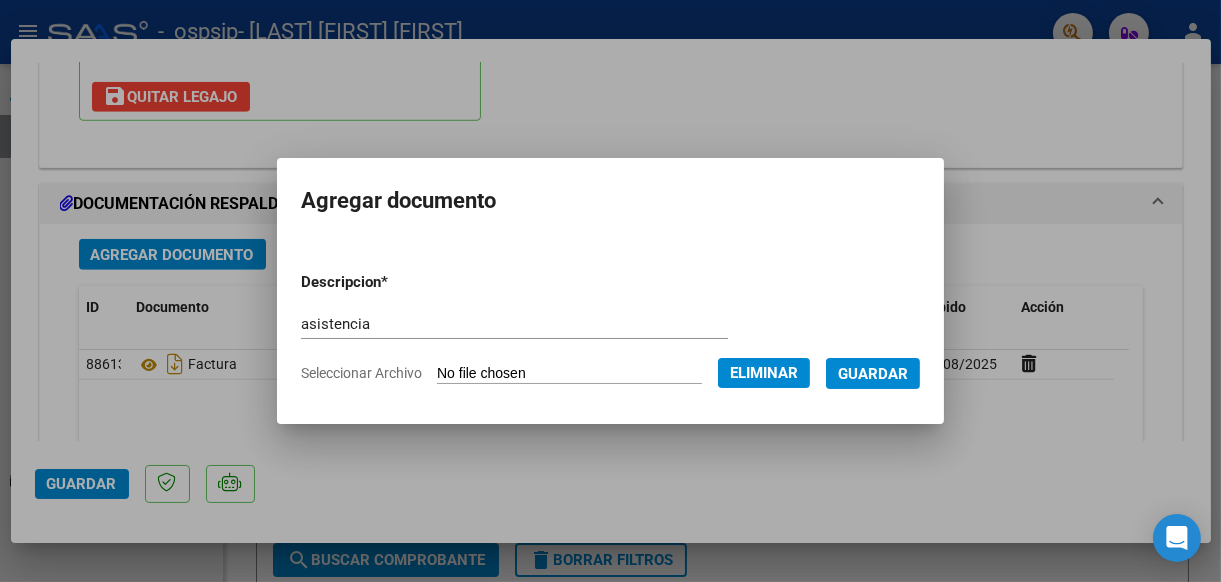 click on "Guardar" at bounding box center (873, 374) 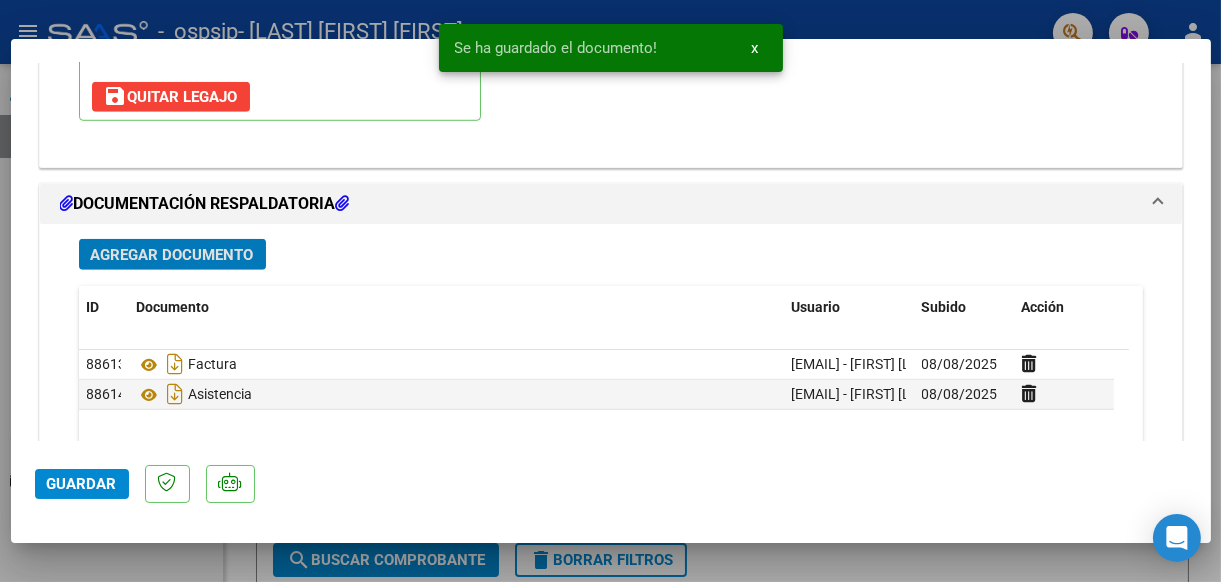 click on "Agregar Documento" at bounding box center [172, 255] 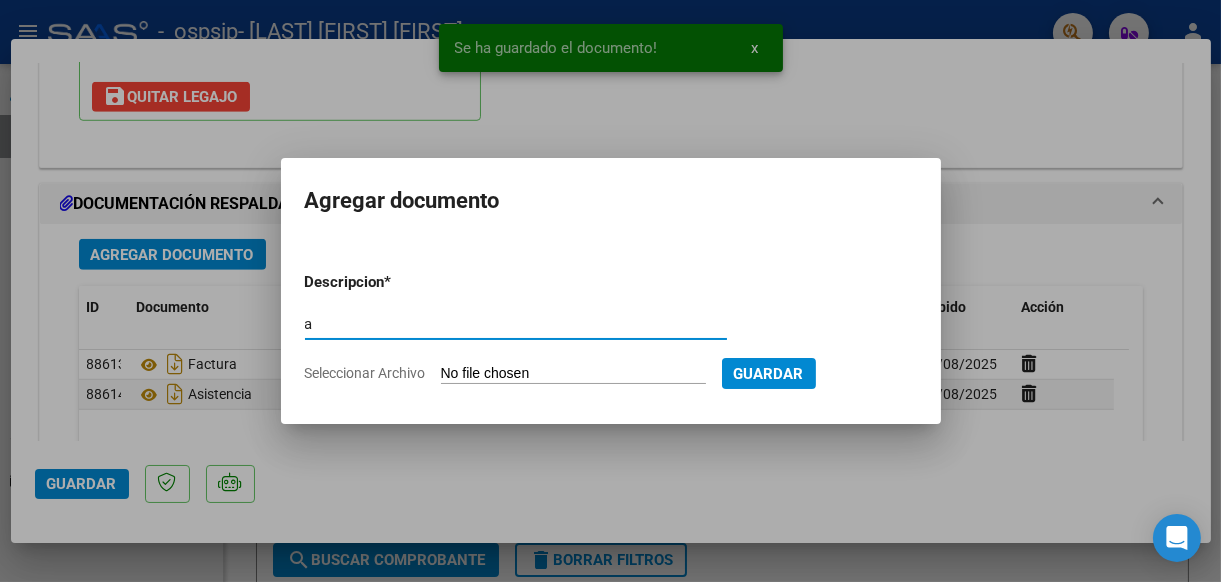 type on "autorizacion" 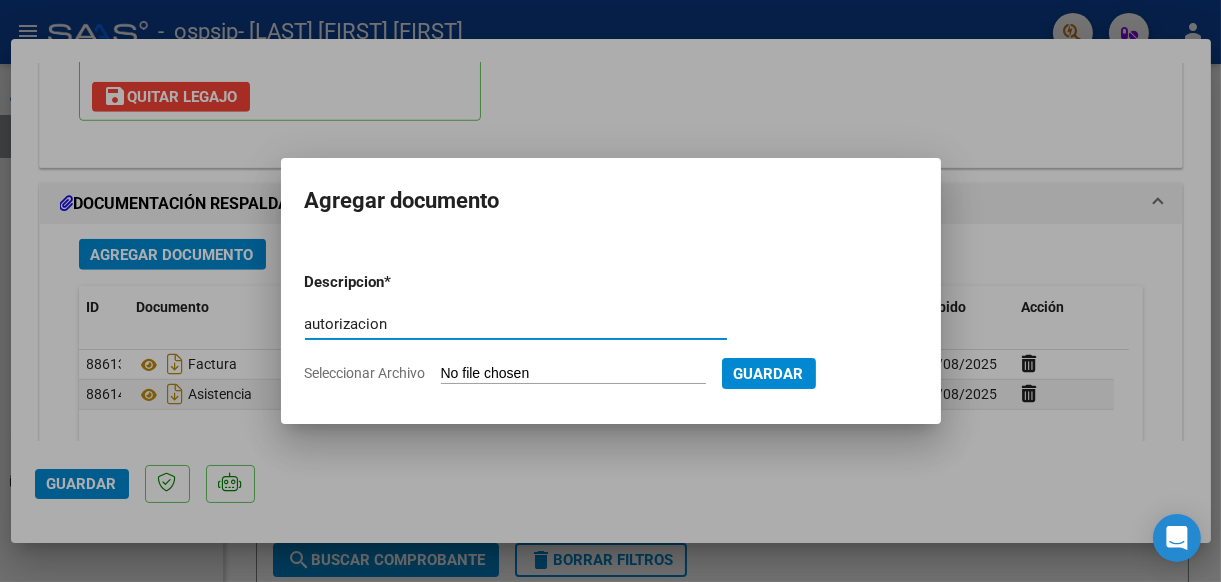click on "Descripcion  *   autorizacion Escriba aquí una descripcion  Seleccionar Archivo Guardar" at bounding box center (611, 327) 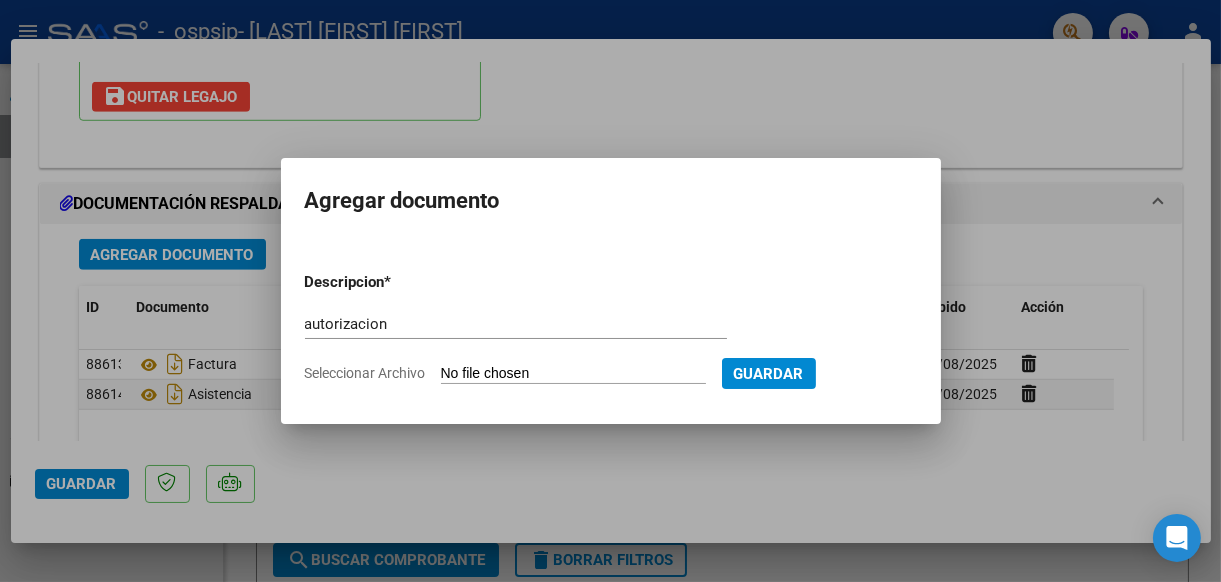 click on "Seleccionar Archivo" at bounding box center [573, 374] 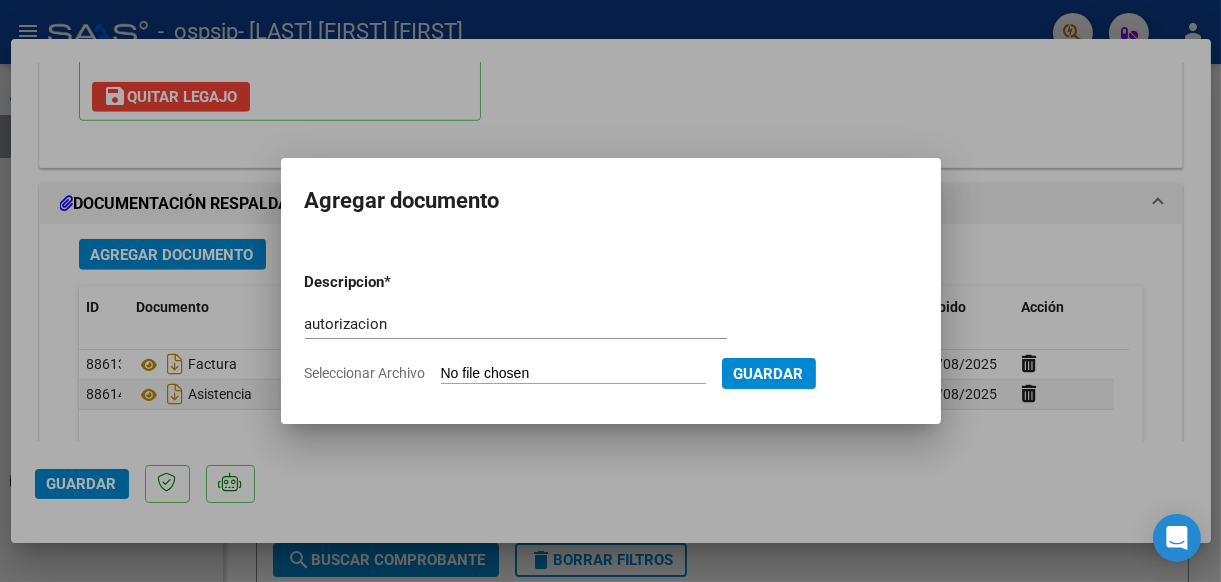 type on "C:\fakepath\[LAST] [LAST] [FIRST] T.O. AUTORIZACION 2025 SEGUN RESOLUCION 360 22_firmado.pdf" 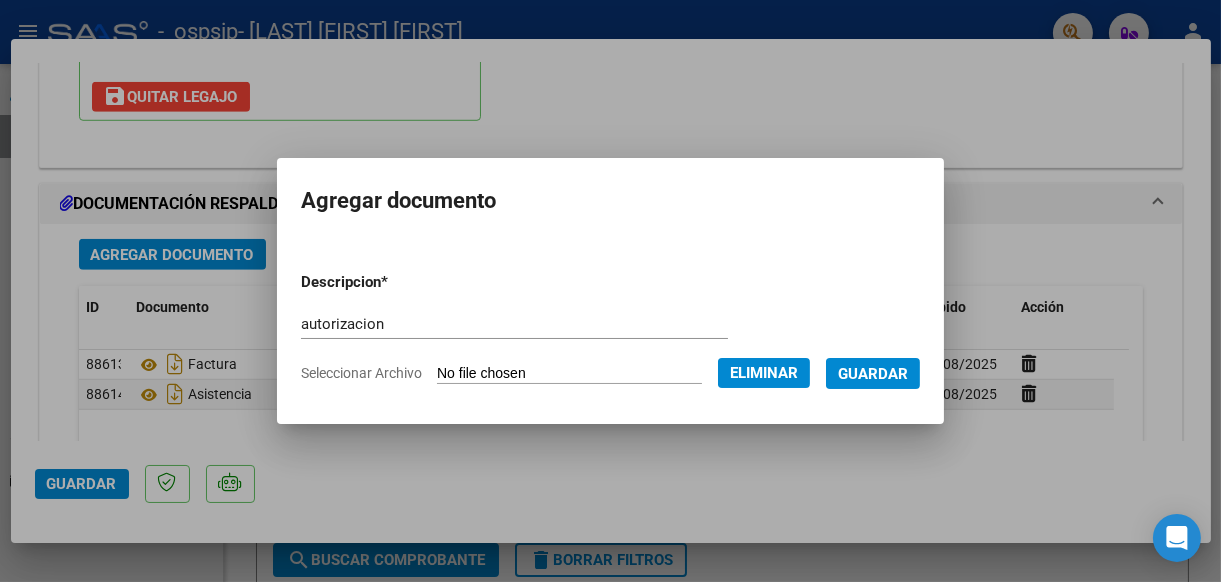 click on "Guardar" at bounding box center [873, 374] 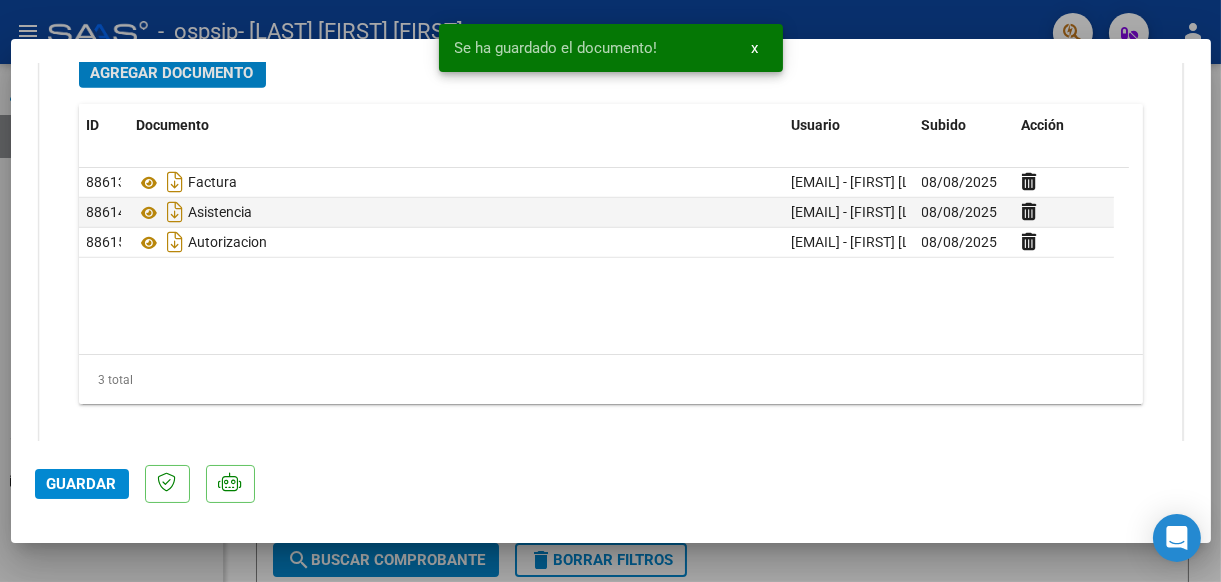 scroll, scrollTop: 2323, scrollLeft: 0, axis: vertical 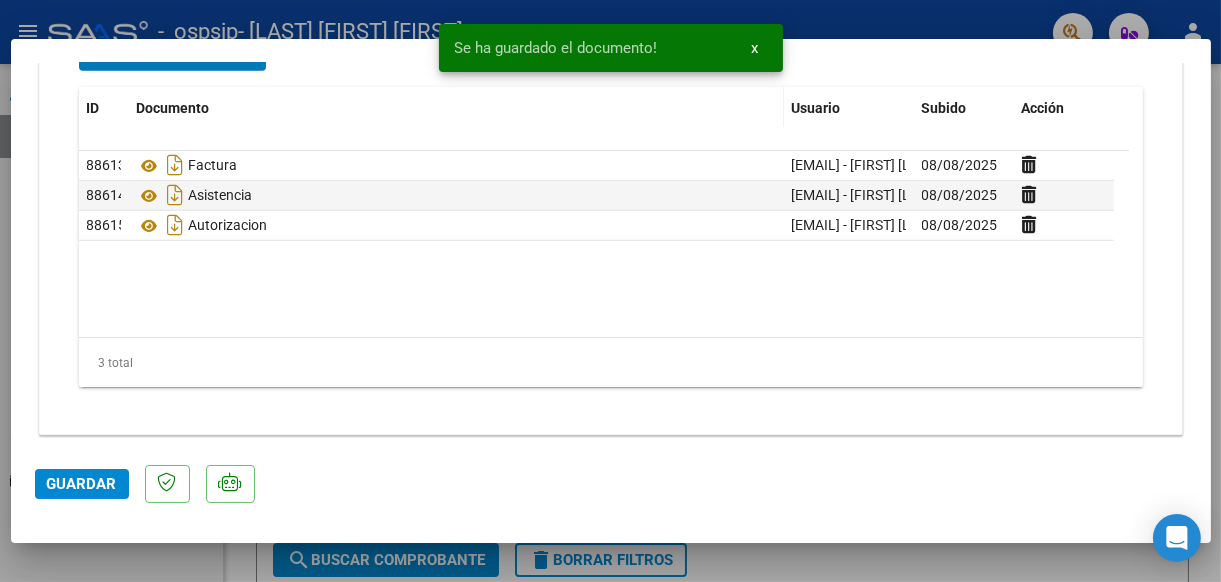 click on "Guardar" 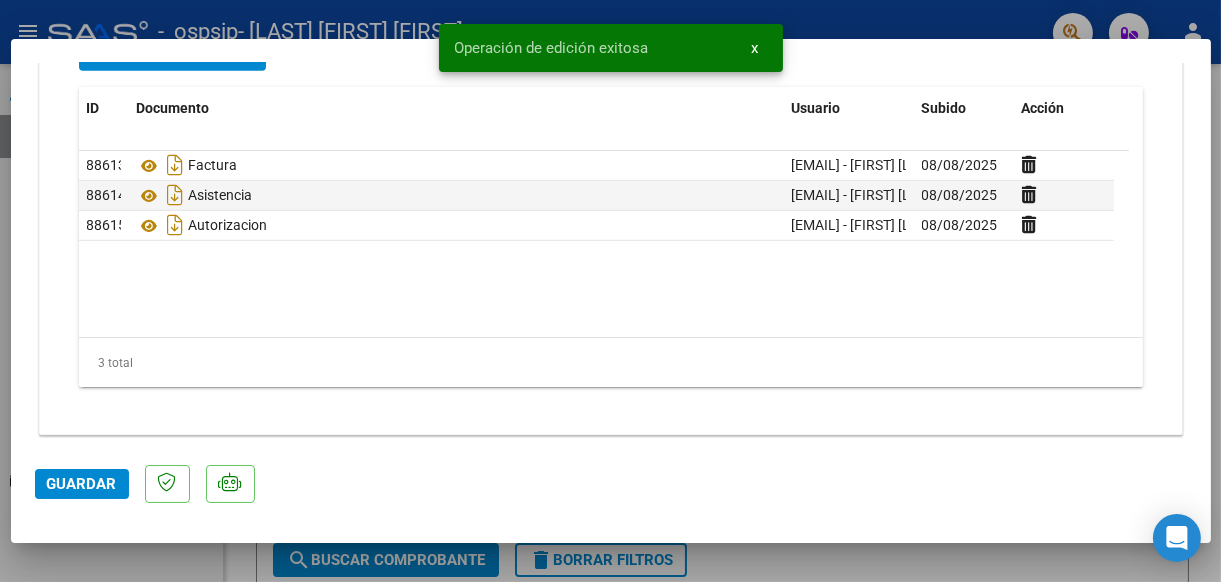 click at bounding box center [610, 291] 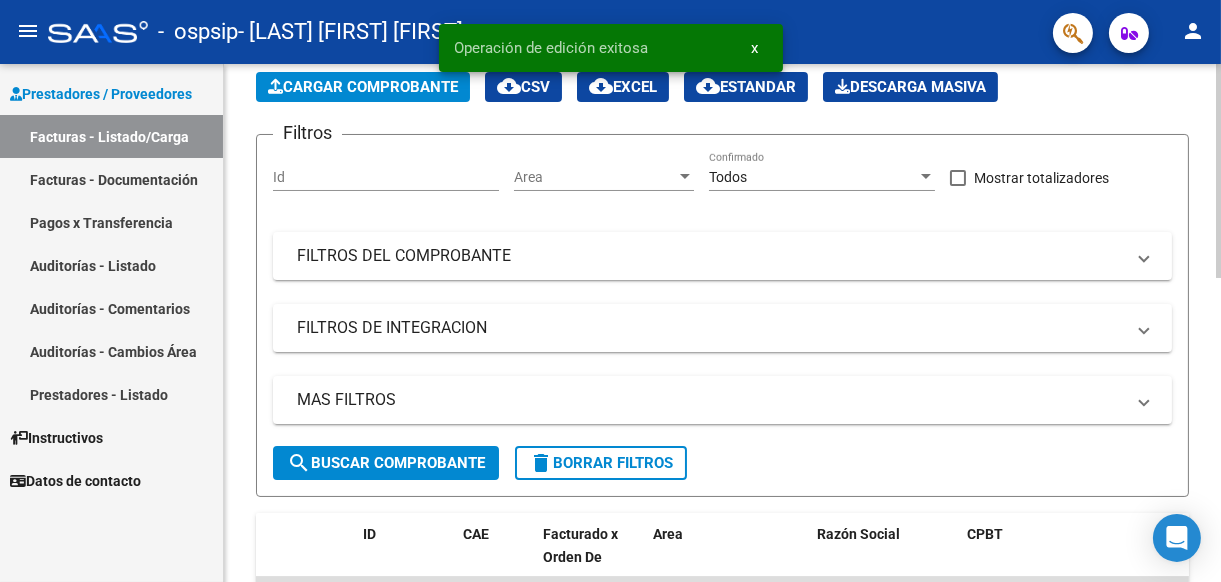 scroll, scrollTop: 300, scrollLeft: 0, axis: vertical 